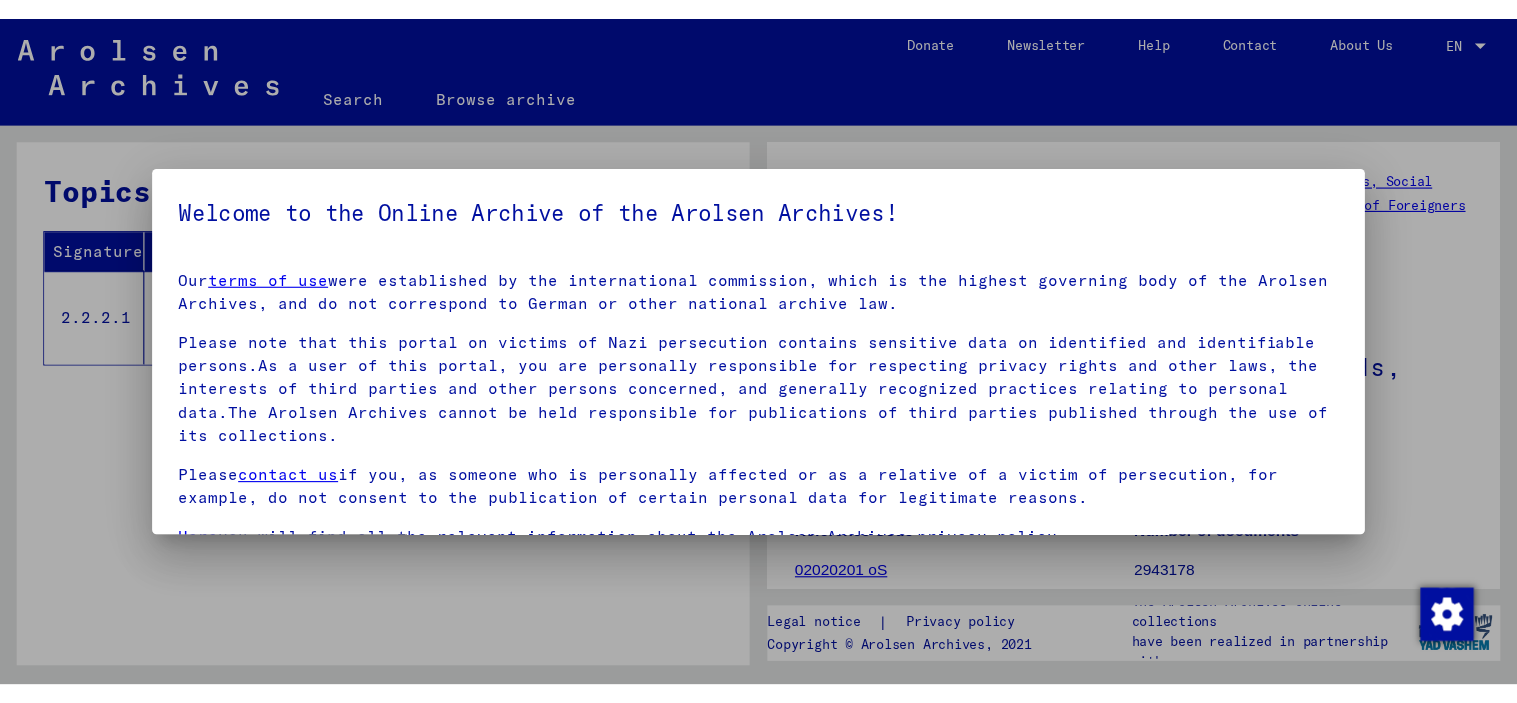 scroll, scrollTop: 0, scrollLeft: 0, axis: both 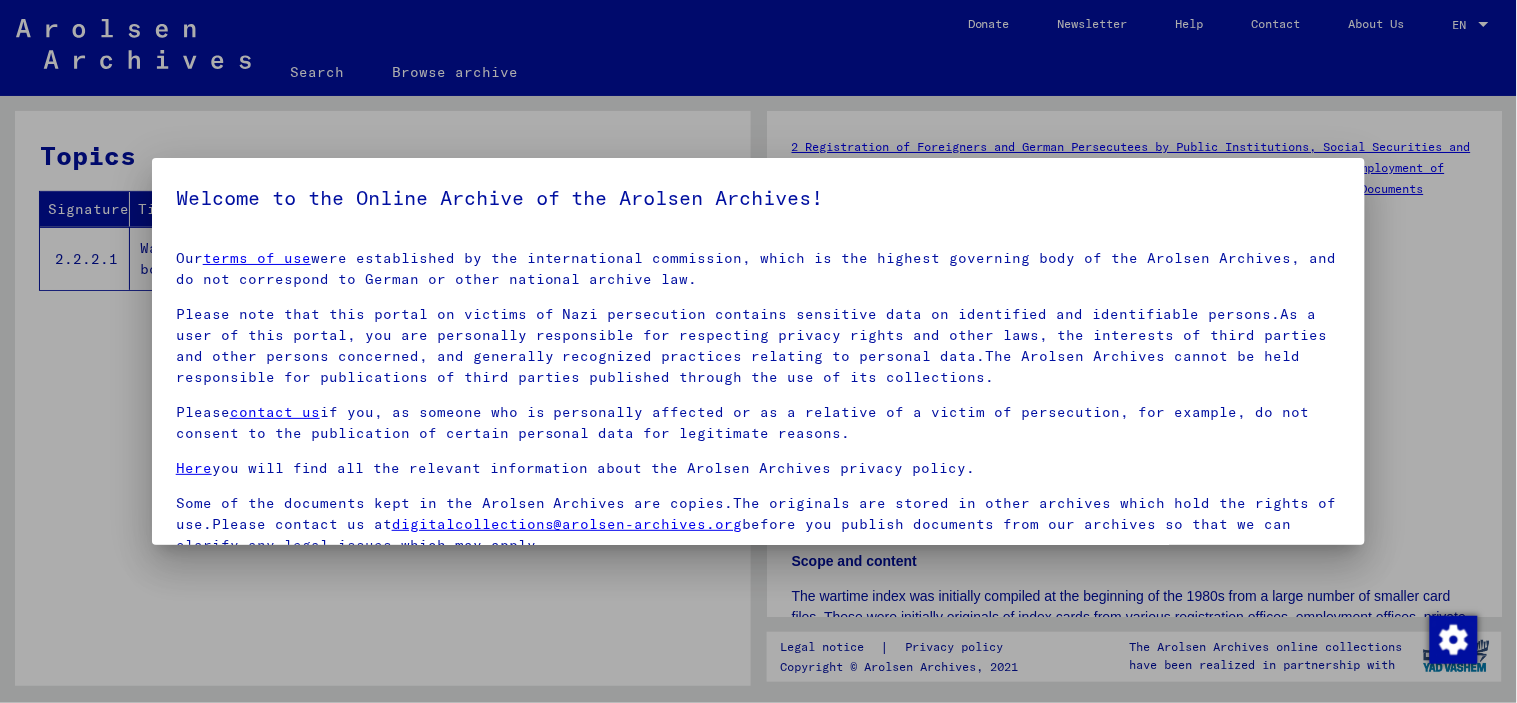 click on "Welcome to the Online Archive of the Arolsen Archives! Our  terms of use  were established by the international commission, which is the highest governing body of the Arolsen Archives, and do not correspond to German or other national archive law. Please note that this portal on victims of Nazi persecution contains sensitive data on identified and identifiable persons.As a user of this portal, you are personally responsible for respecting privacy rights and other laws, the interests of third parties and other persons concerned, and generally recognized practices relating to personal data.The Arolsen Archives cannot be held responsible for publications of third parties published through the use of its collections. Please  contact us  if you, as someone who is personally affected or as a relative of a victim of persecution, for example, do not consent to the publication of certain personal data for legitimate reasons. Here  you will find all the relevant information about the Arolsen Archives privacy policy." at bounding box center (759, 436) 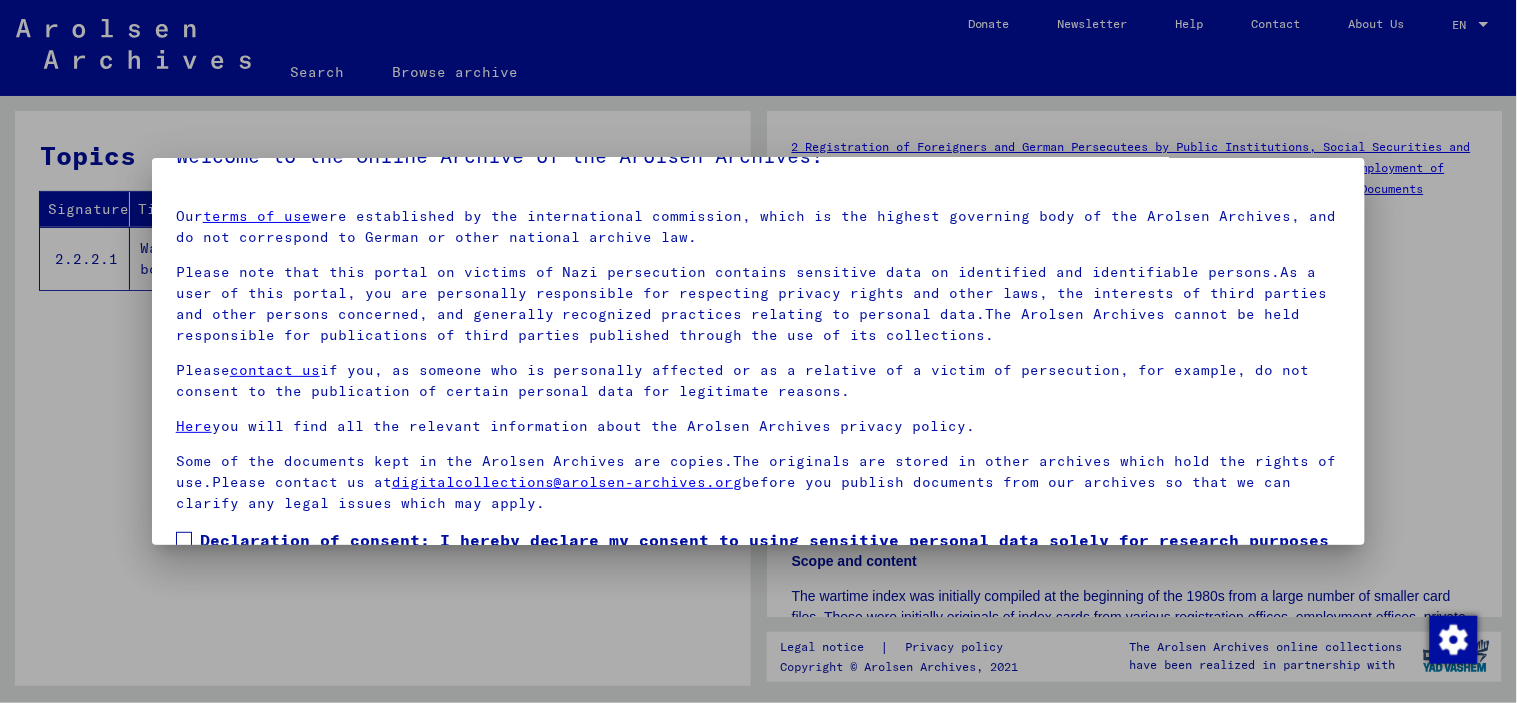 scroll, scrollTop: 168, scrollLeft: 0, axis: vertical 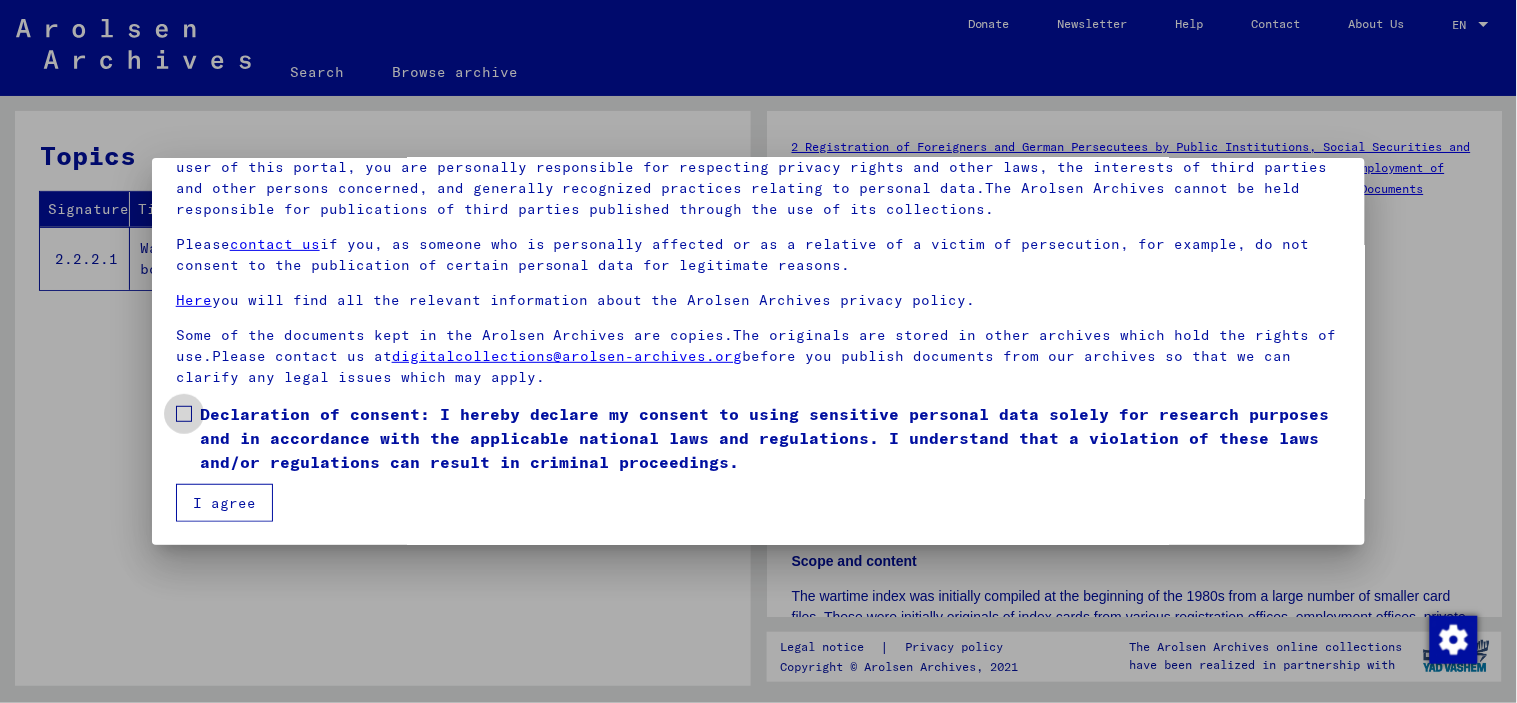 click at bounding box center [184, 414] 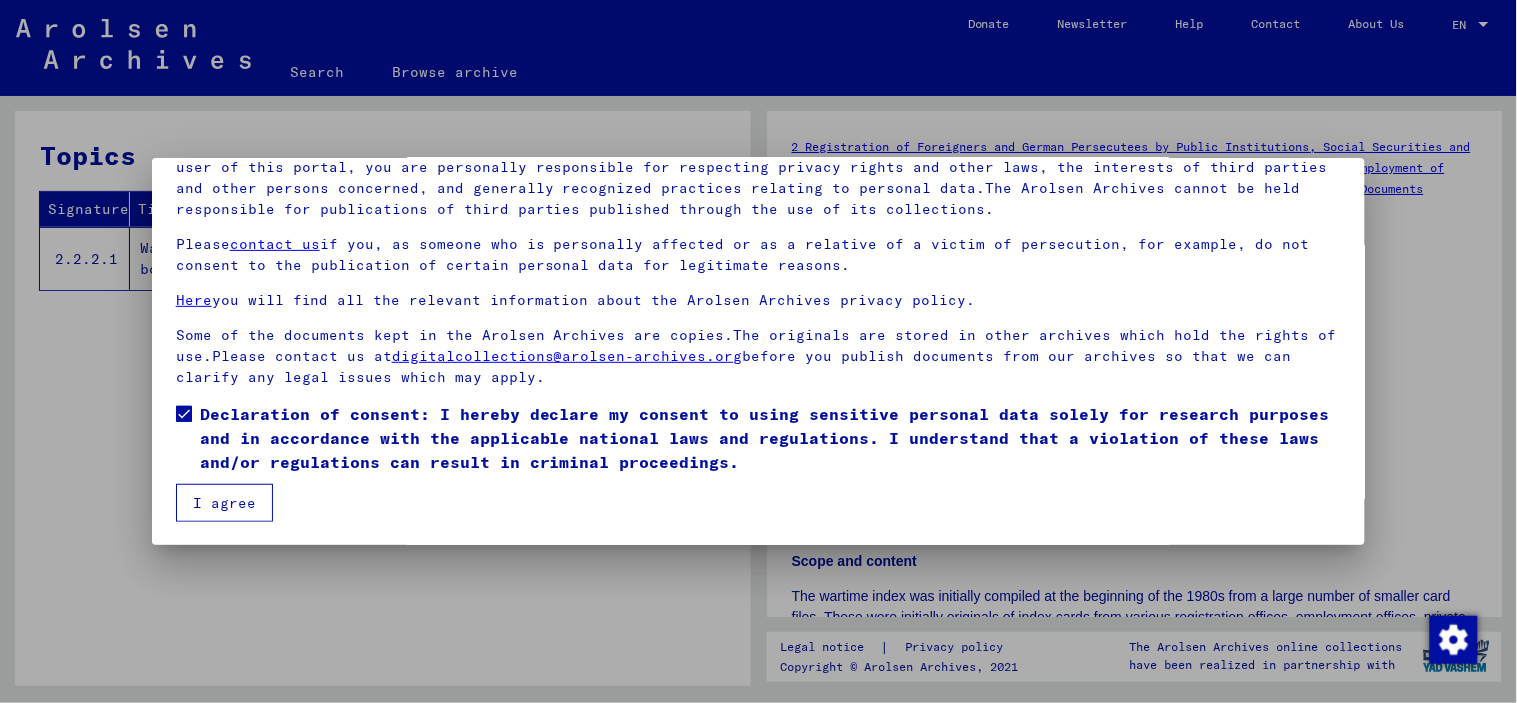 click on "I agree" at bounding box center [224, 503] 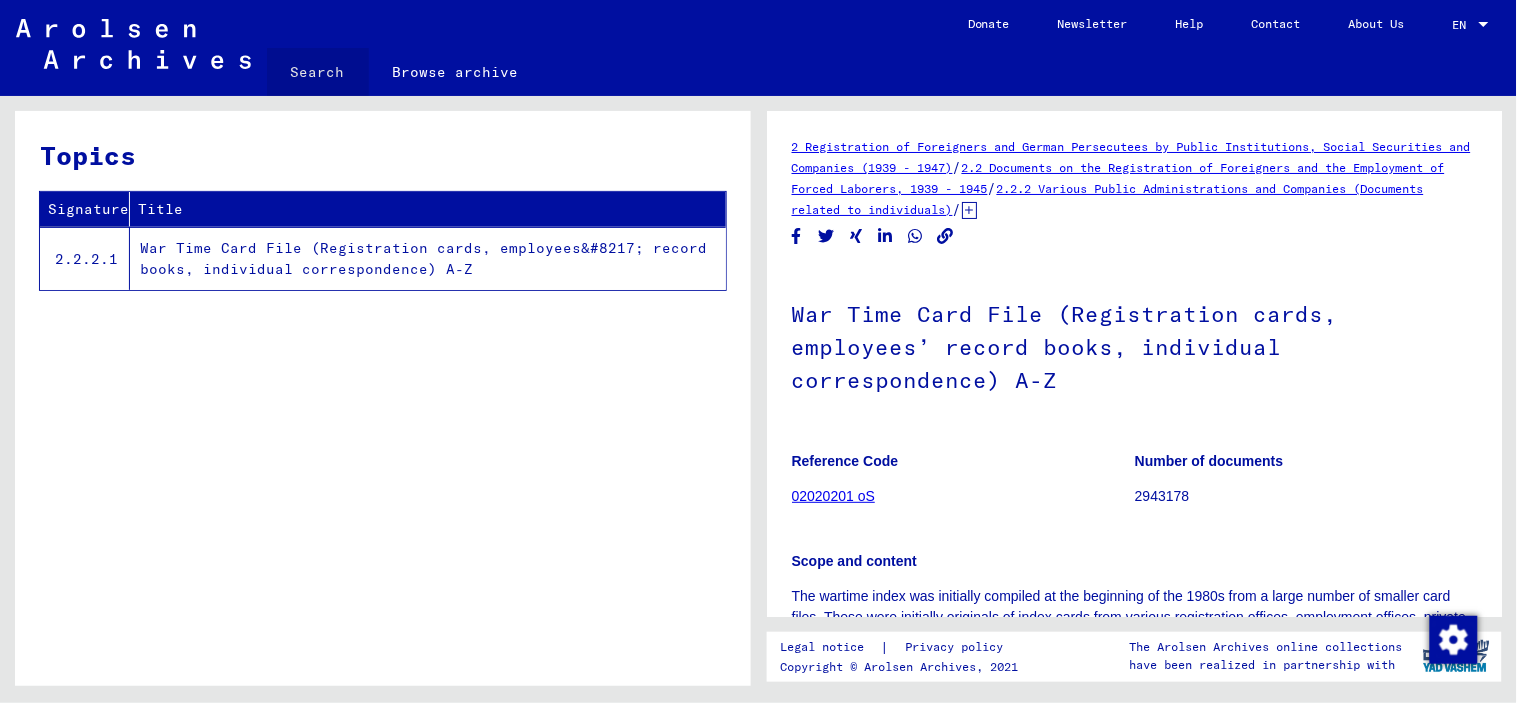 click on "Search" 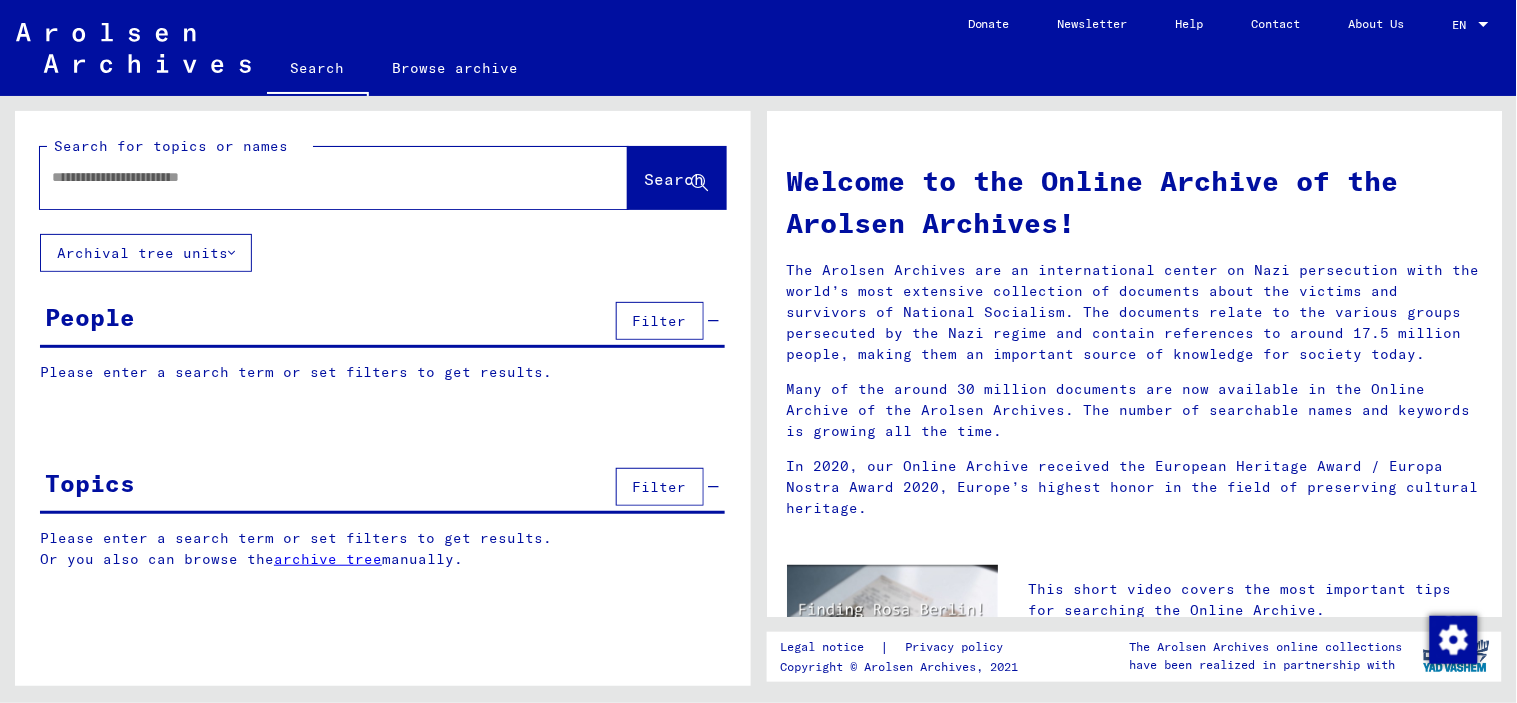 click at bounding box center [310, 177] 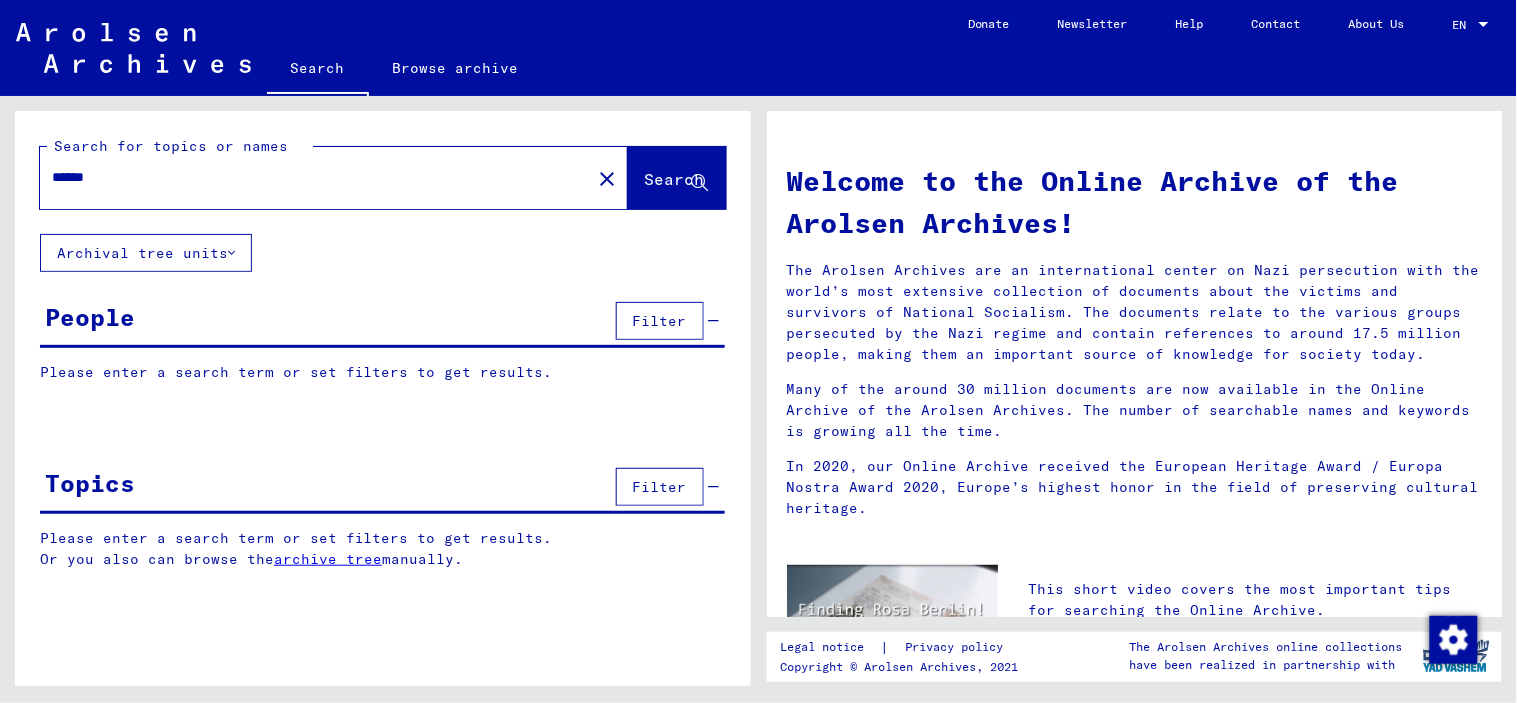 type on "*******" 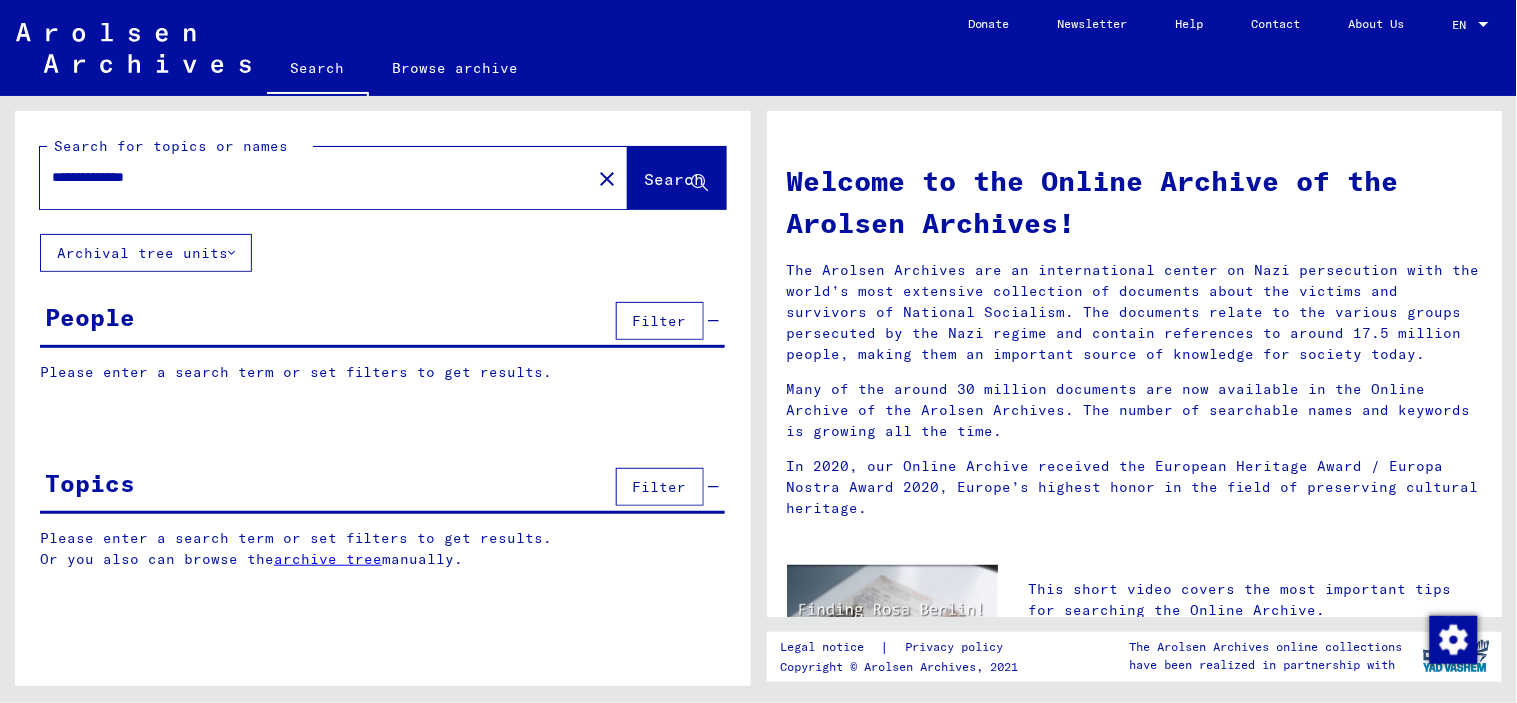 type on "**********" 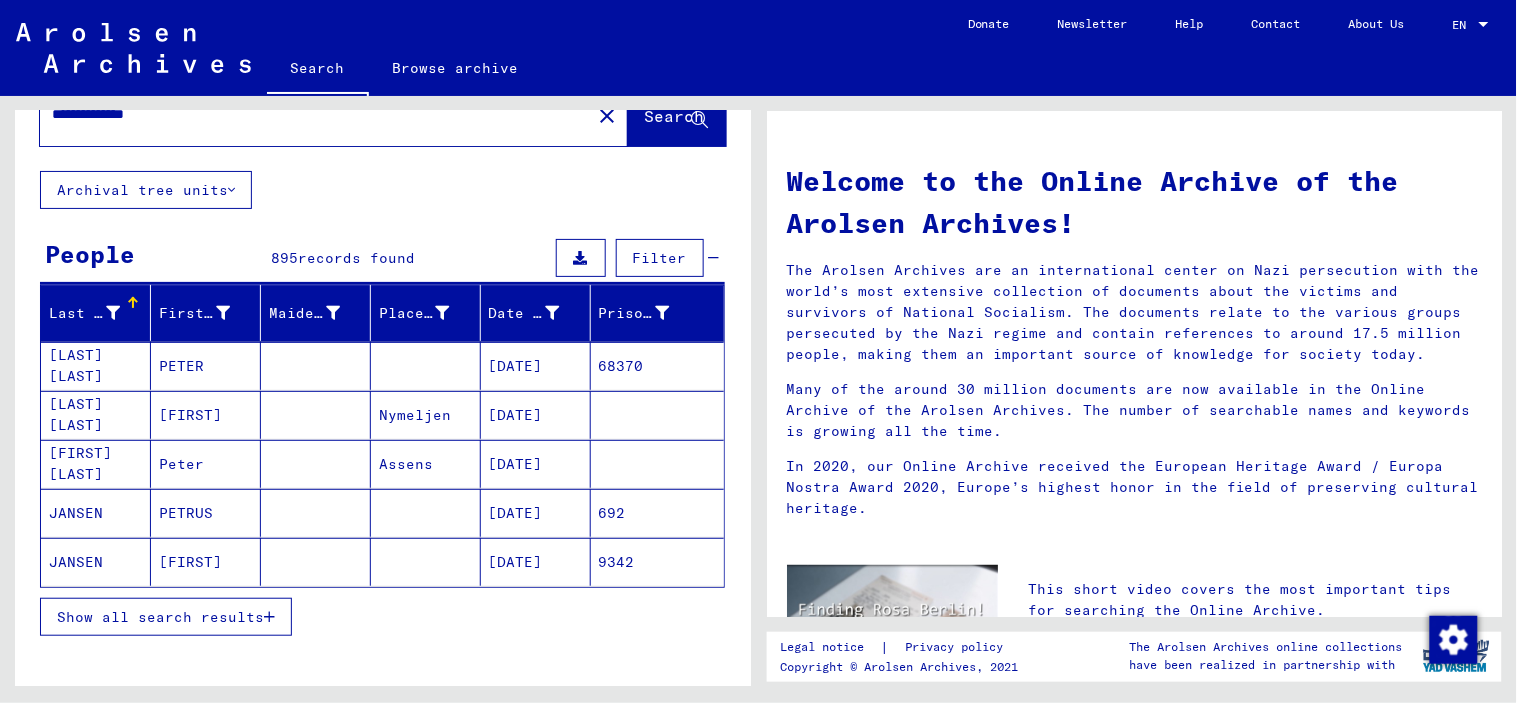 scroll, scrollTop: 154, scrollLeft: 0, axis: vertical 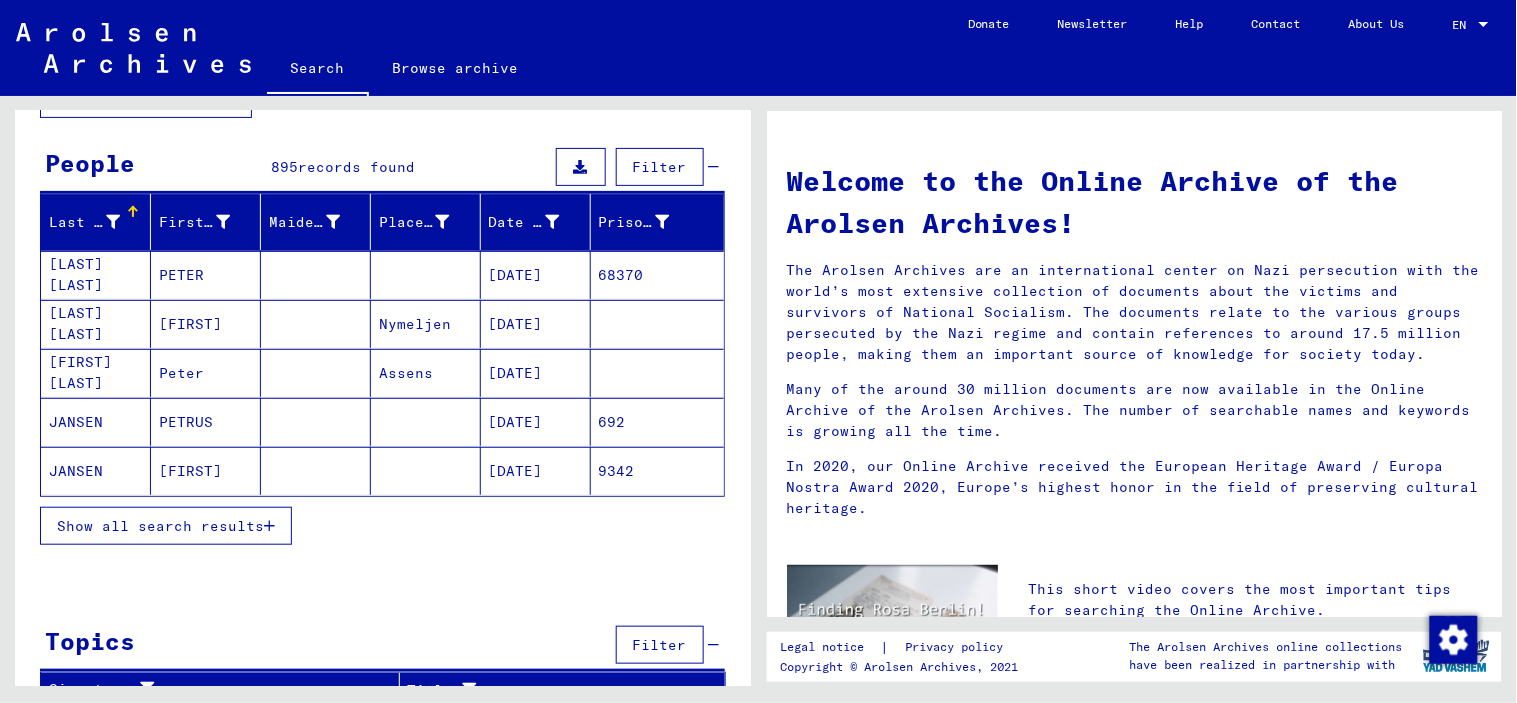 click on "Show all search results" at bounding box center (160, 526) 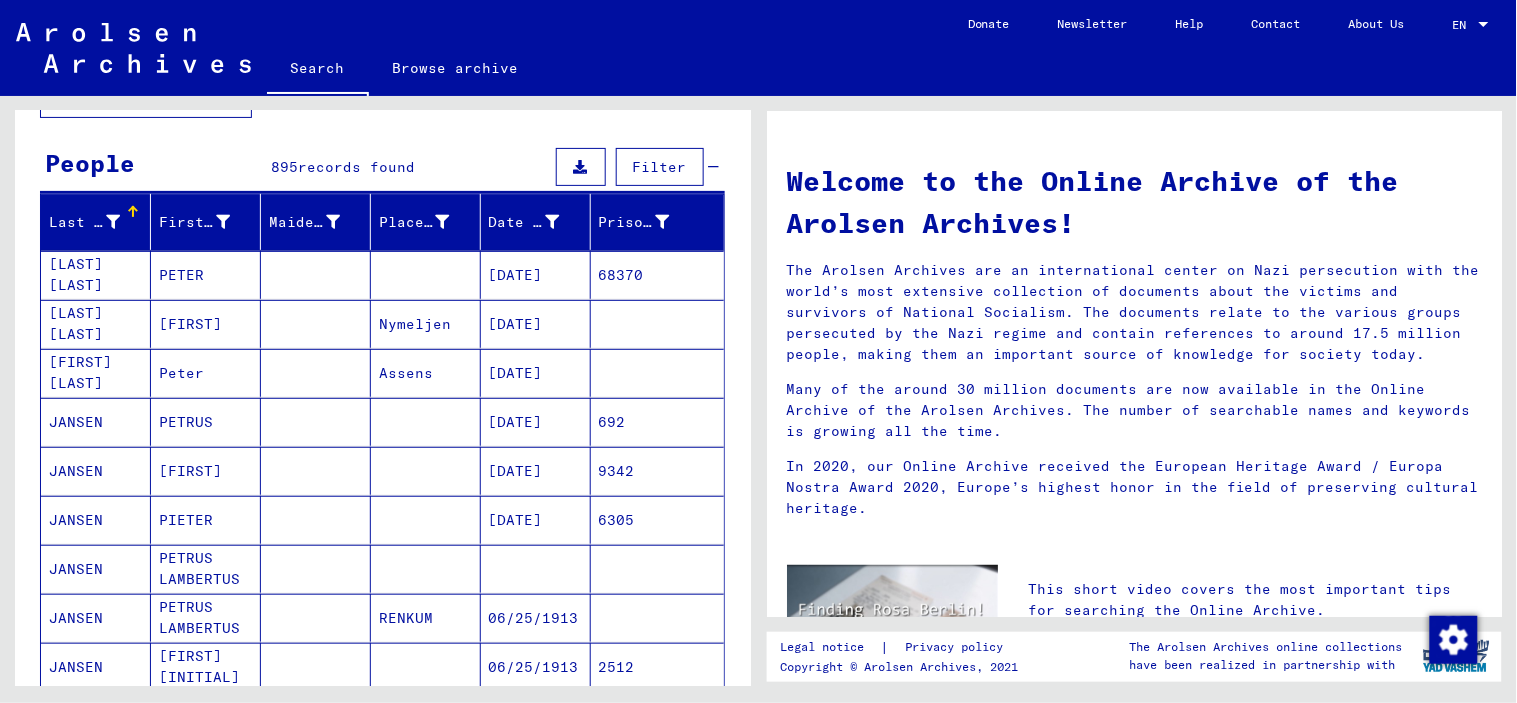 scroll, scrollTop: 1200, scrollLeft: 0, axis: vertical 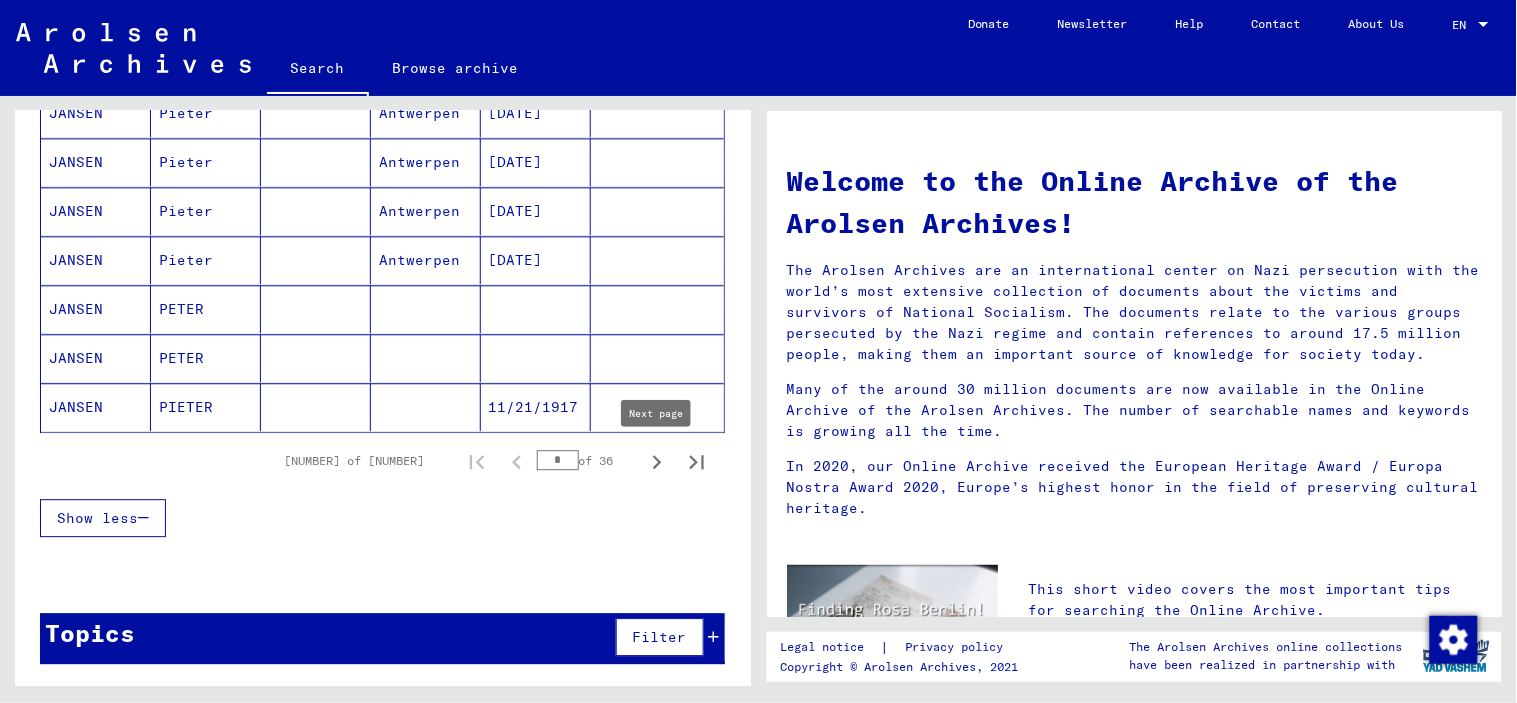 click 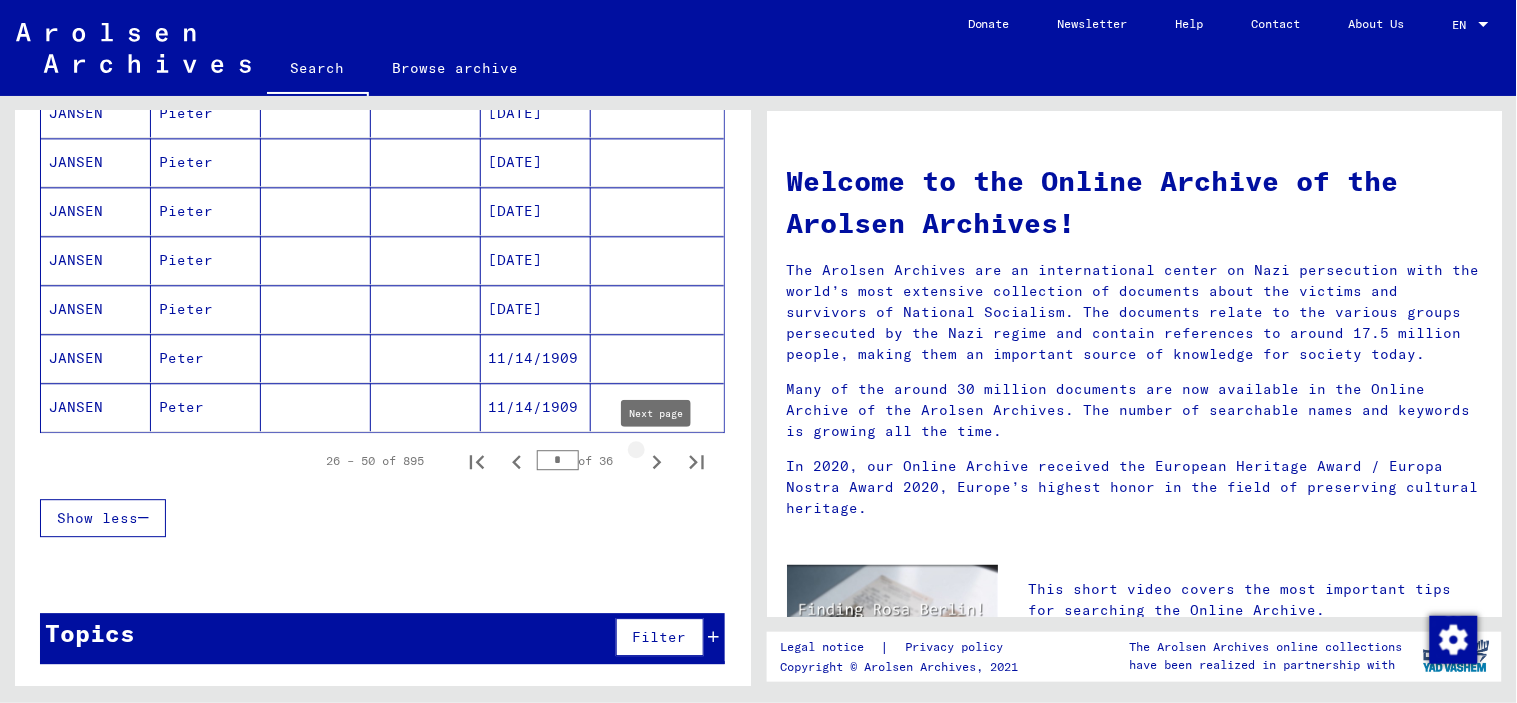 type on "*" 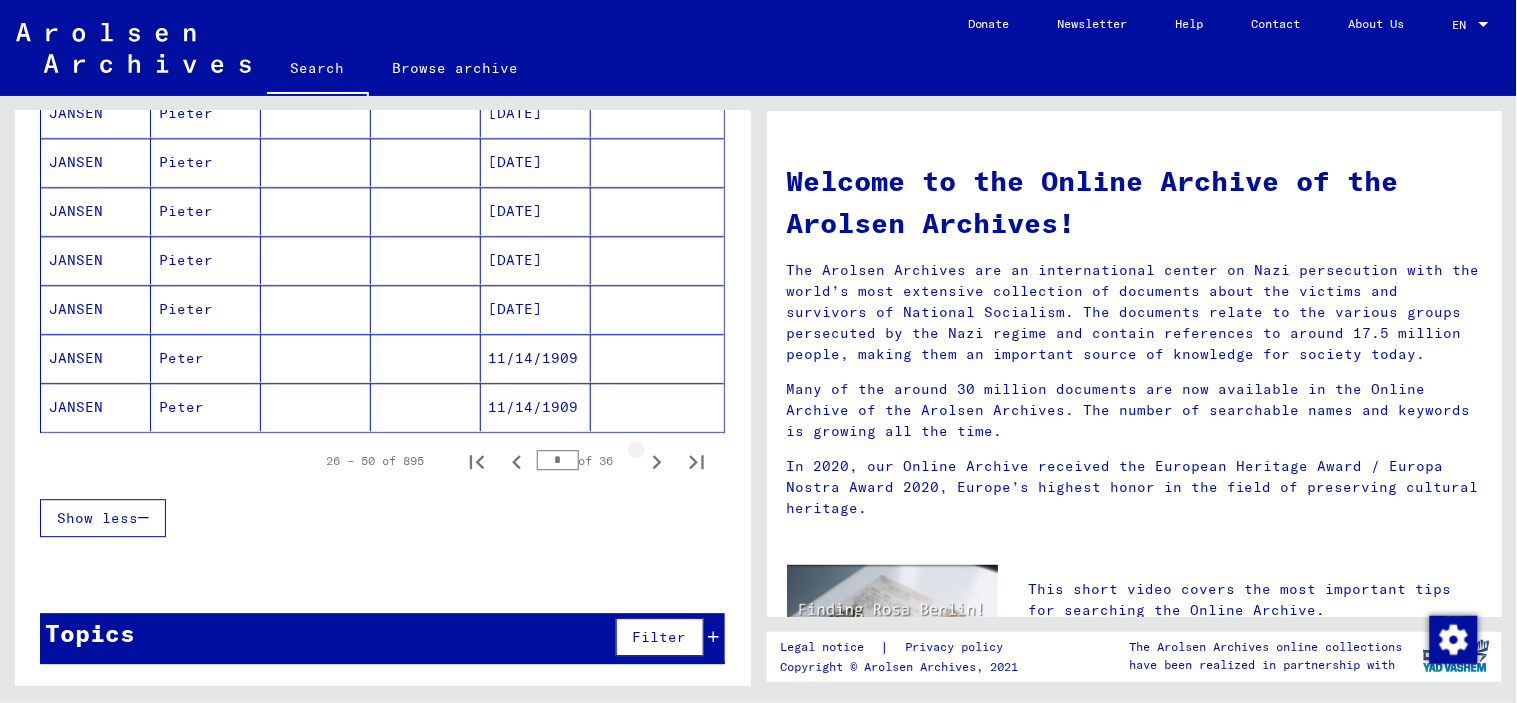 click on "**********" at bounding box center [310, -1021] 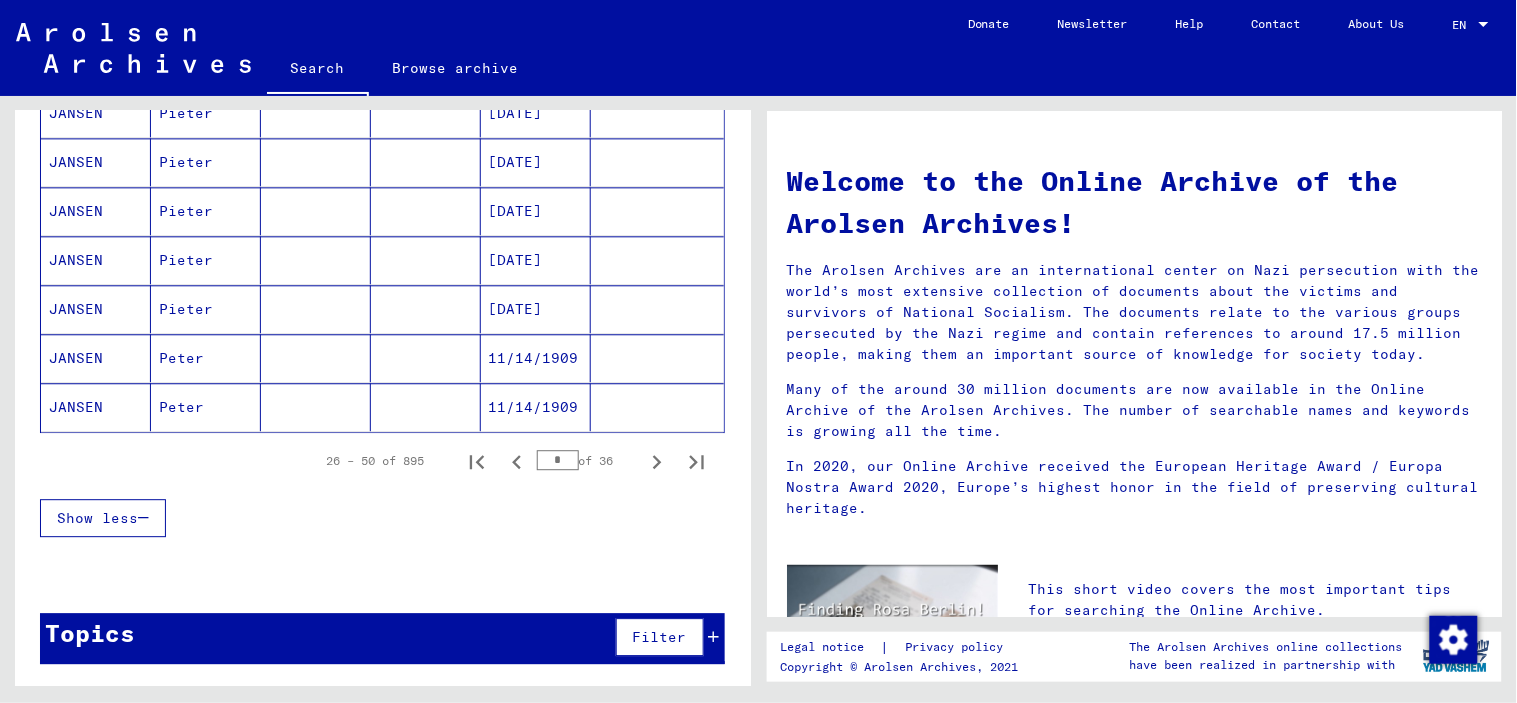 scroll, scrollTop: 3, scrollLeft: 0, axis: vertical 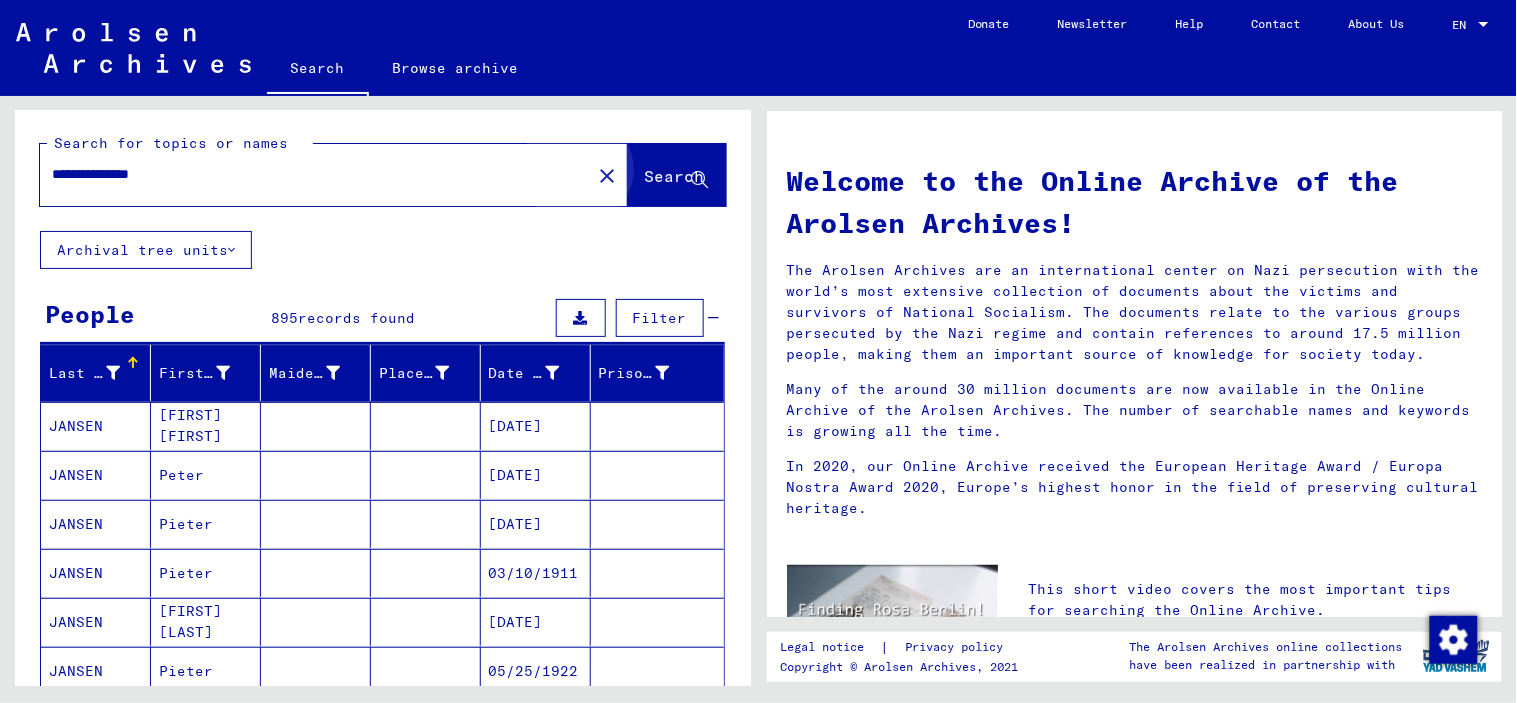 click on "Search" 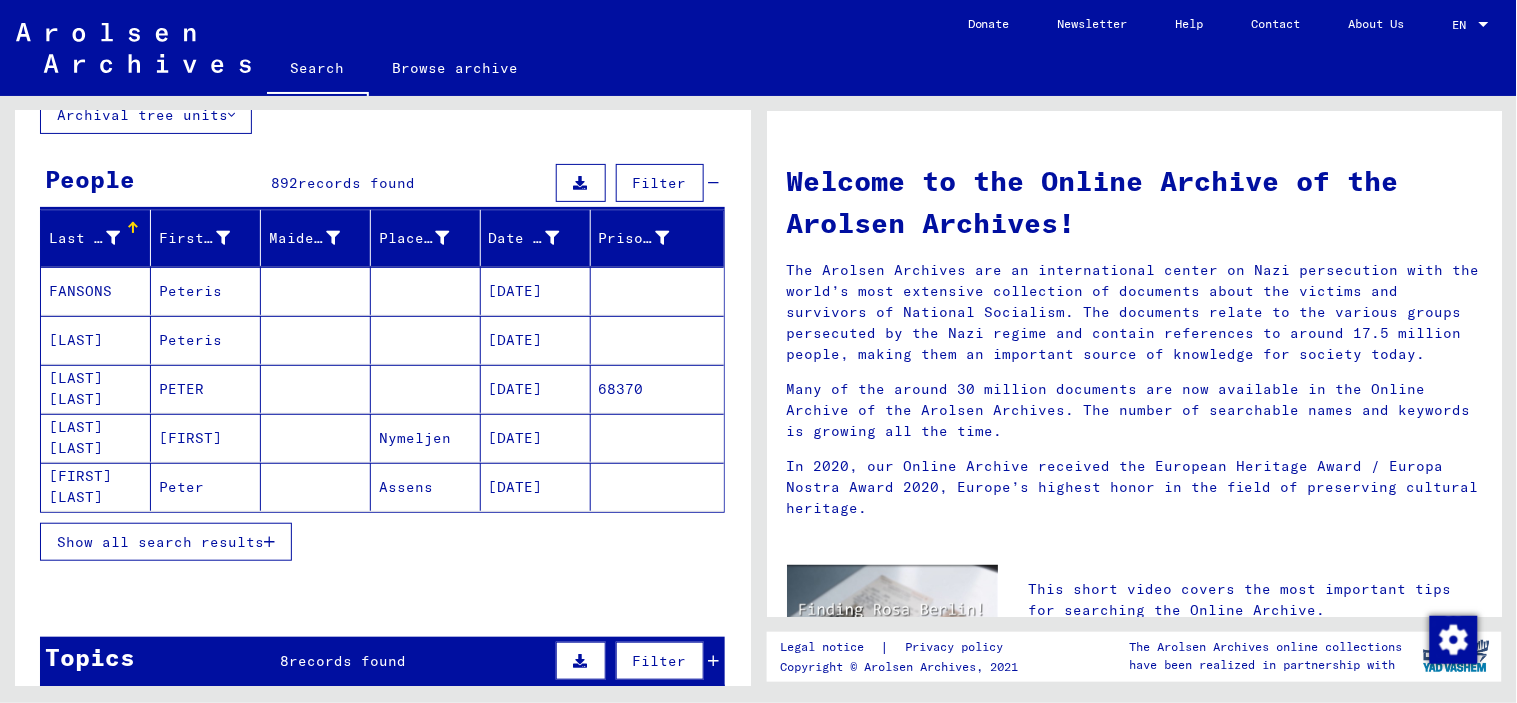 scroll, scrollTop: 140, scrollLeft: 0, axis: vertical 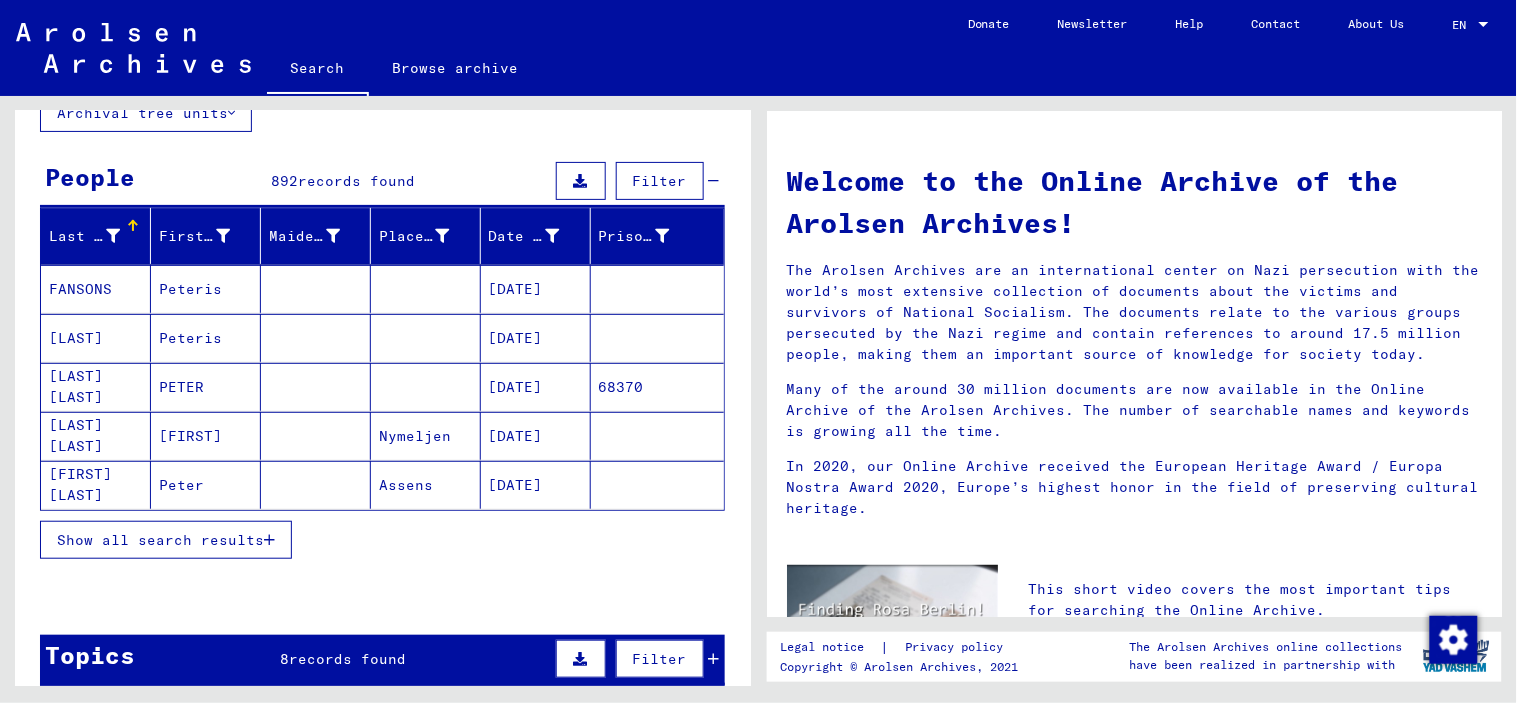 click on "Show all search results" at bounding box center [160, 540] 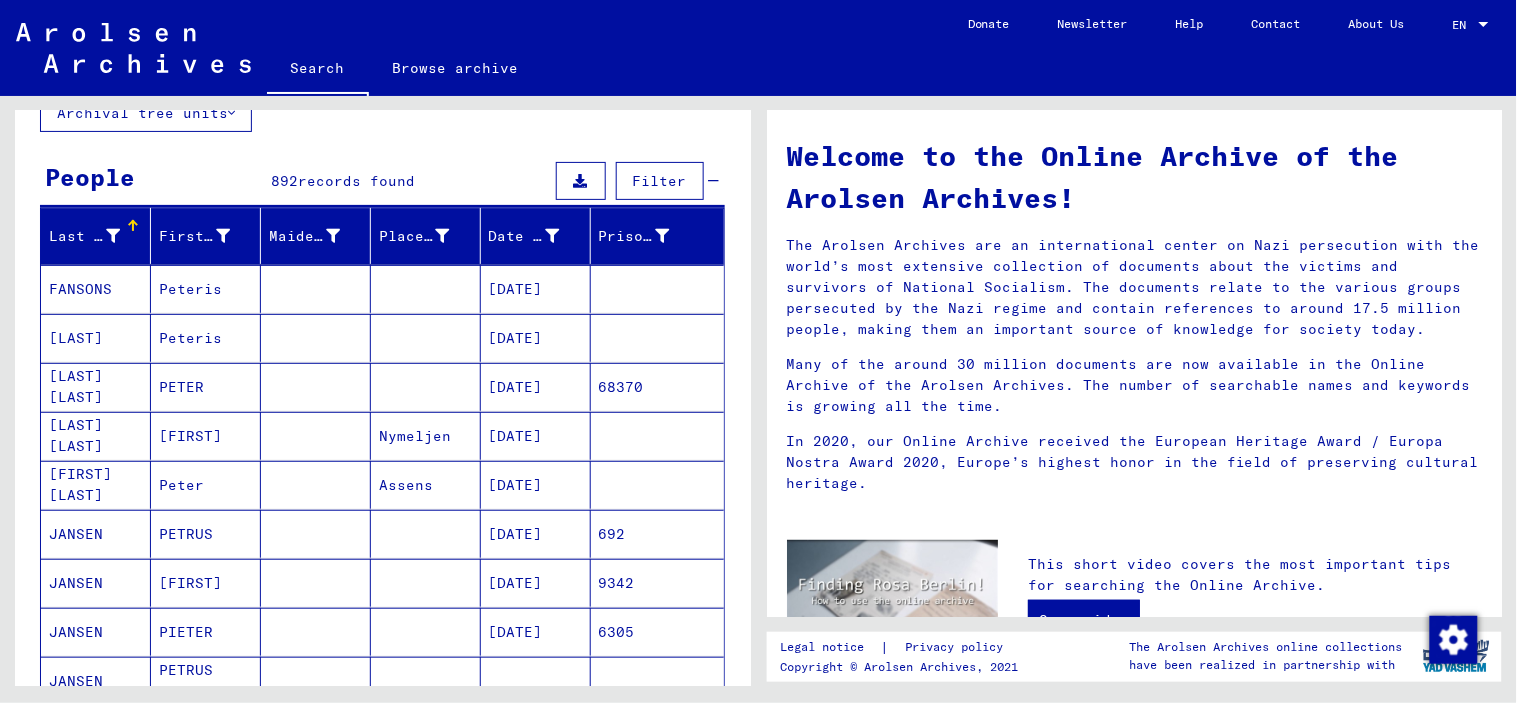 scroll, scrollTop: 108, scrollLeft: 0, axis: vertical 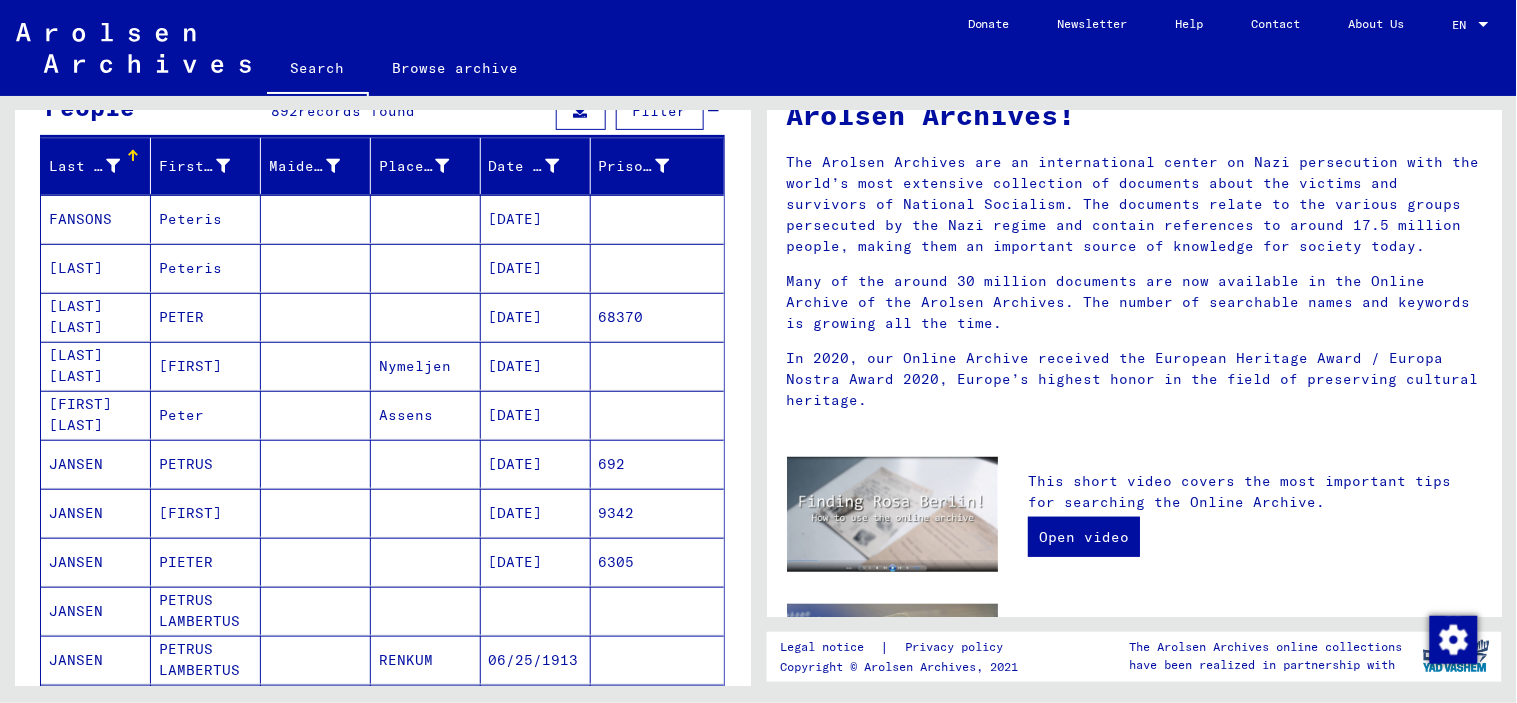 click on "**********" at bounding box center [310, -33] 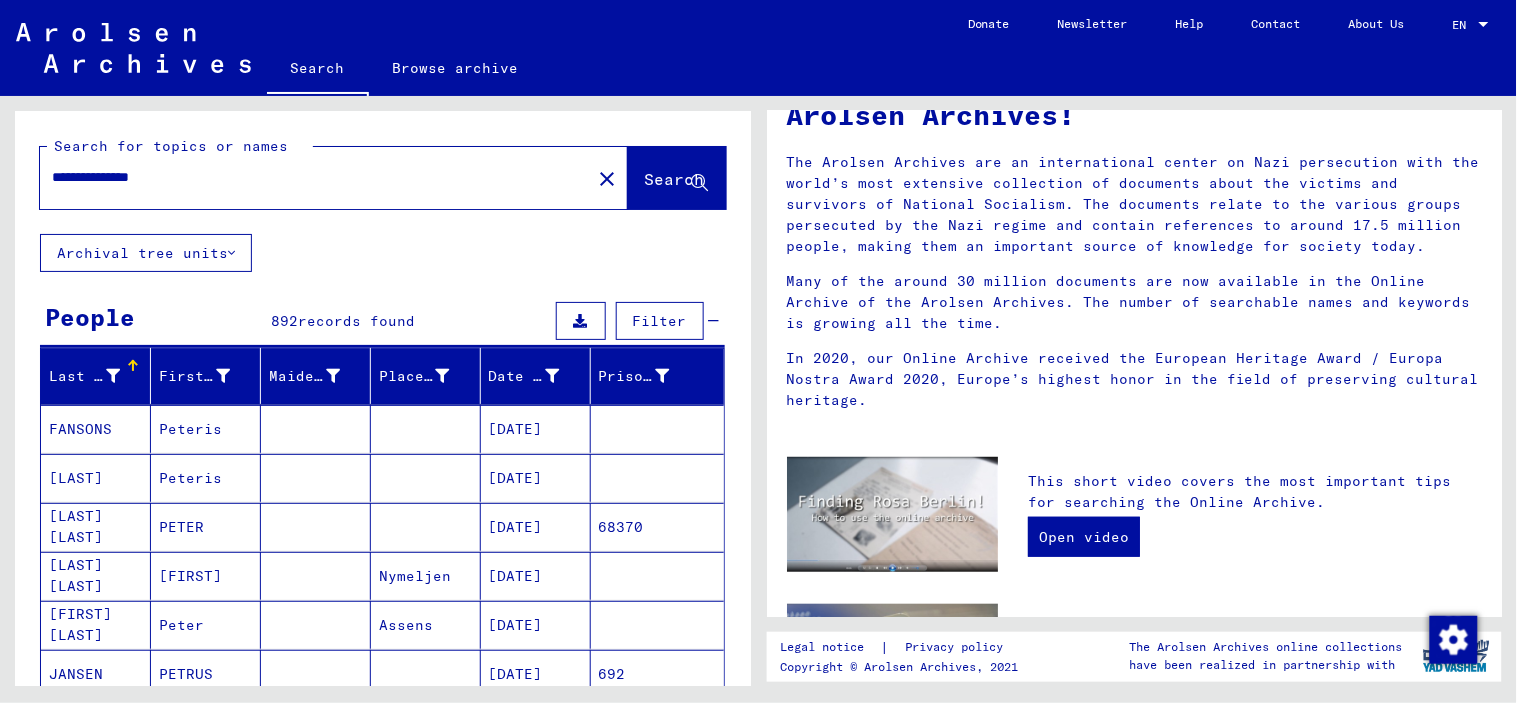 click on "**********" 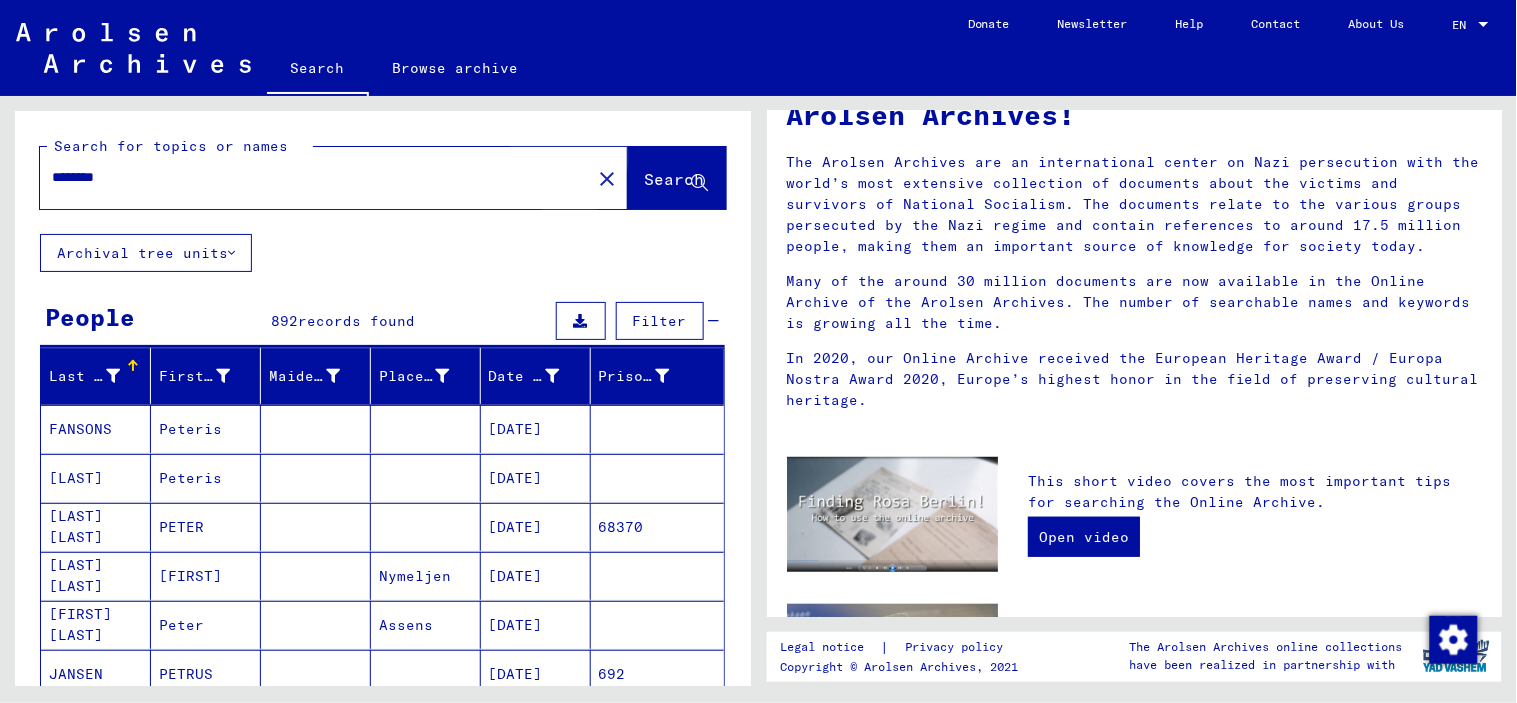 click on "Search" 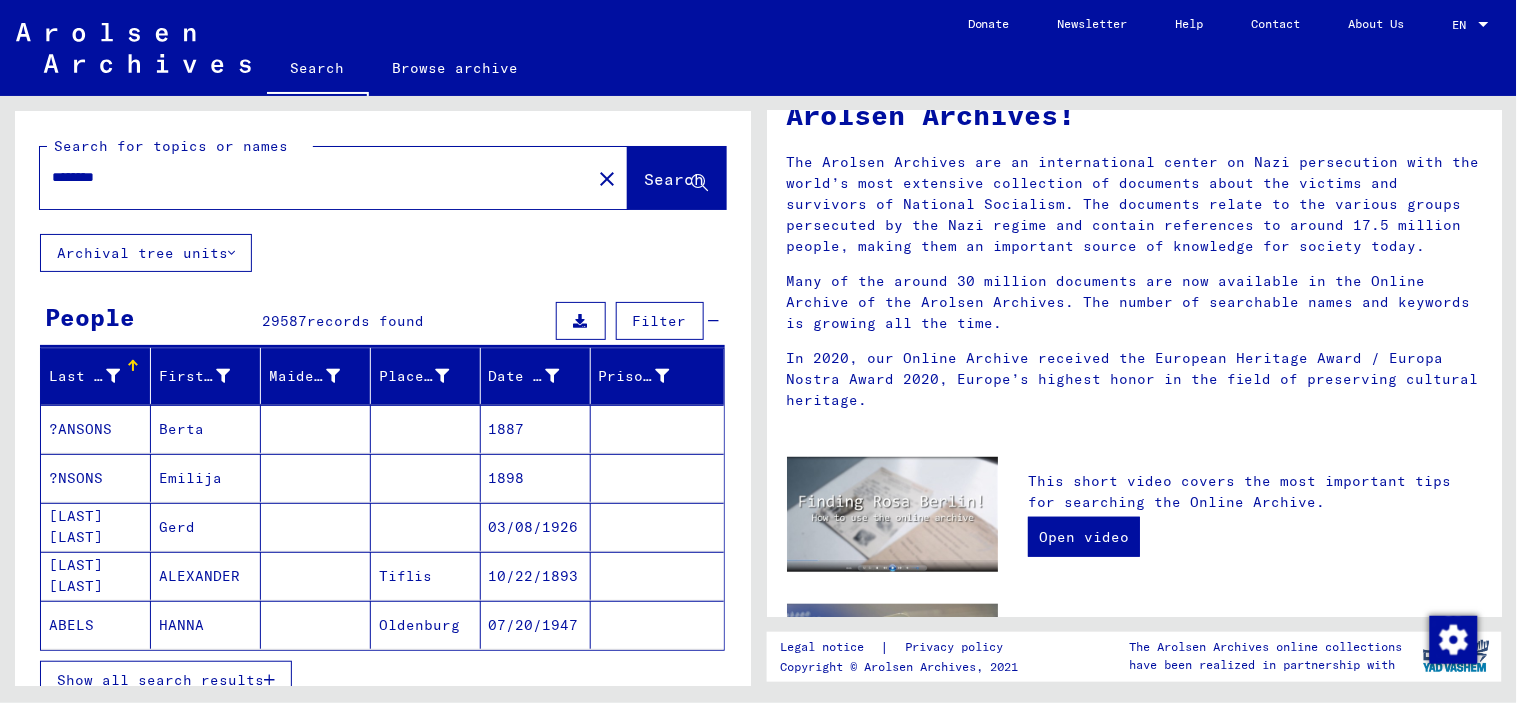 click on "*******" at bounding box center [310, 177] 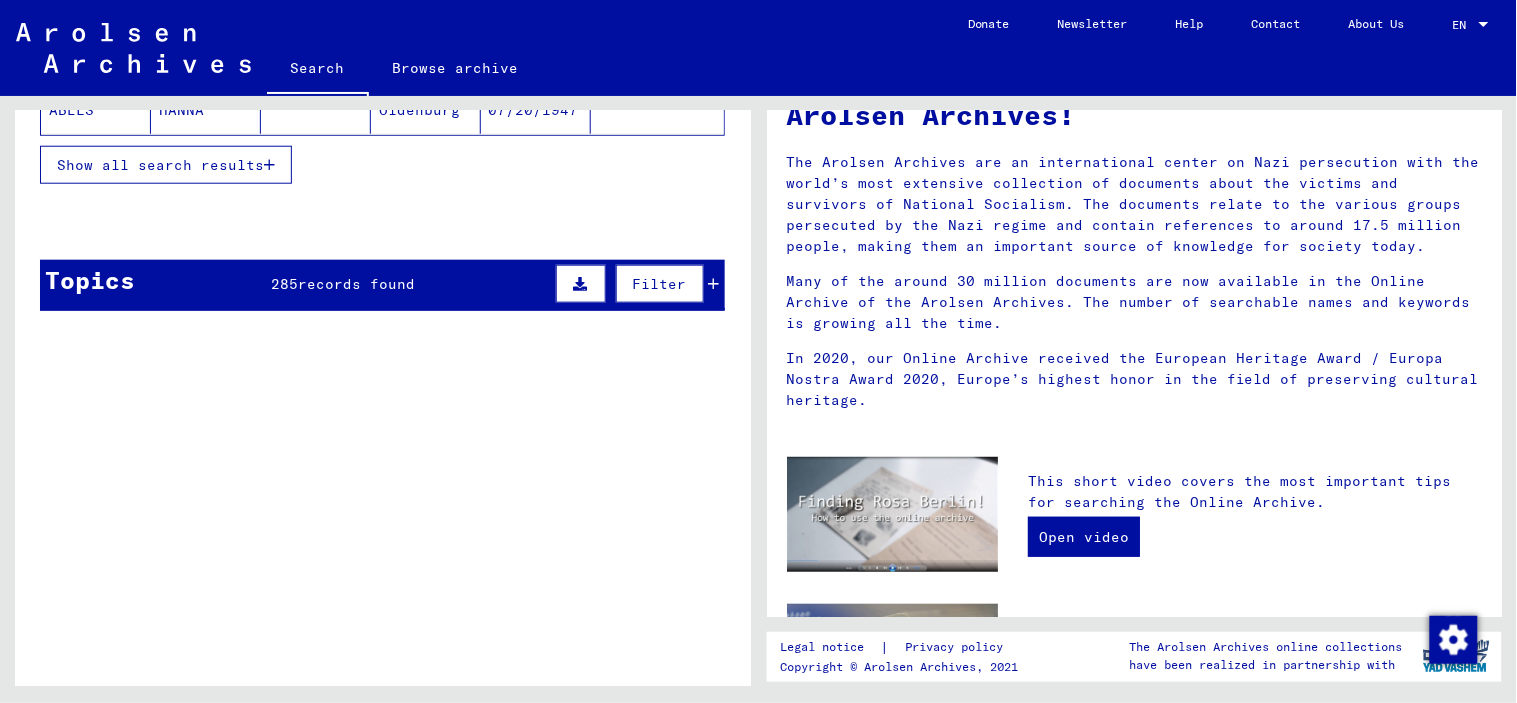 scroll, scrollTop: 0, scrollLeft: 0, axis: both 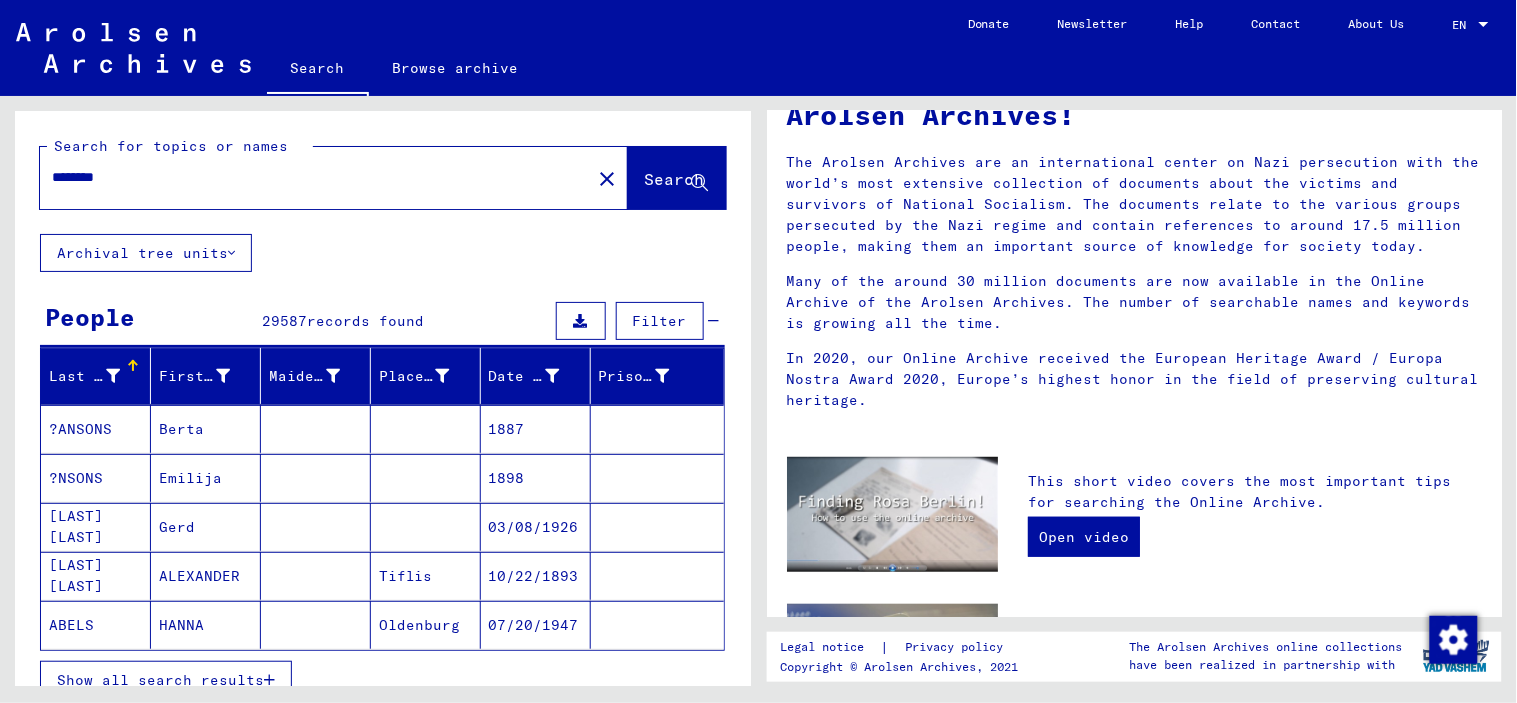 click on "*******" at bounding box center [310, 177] 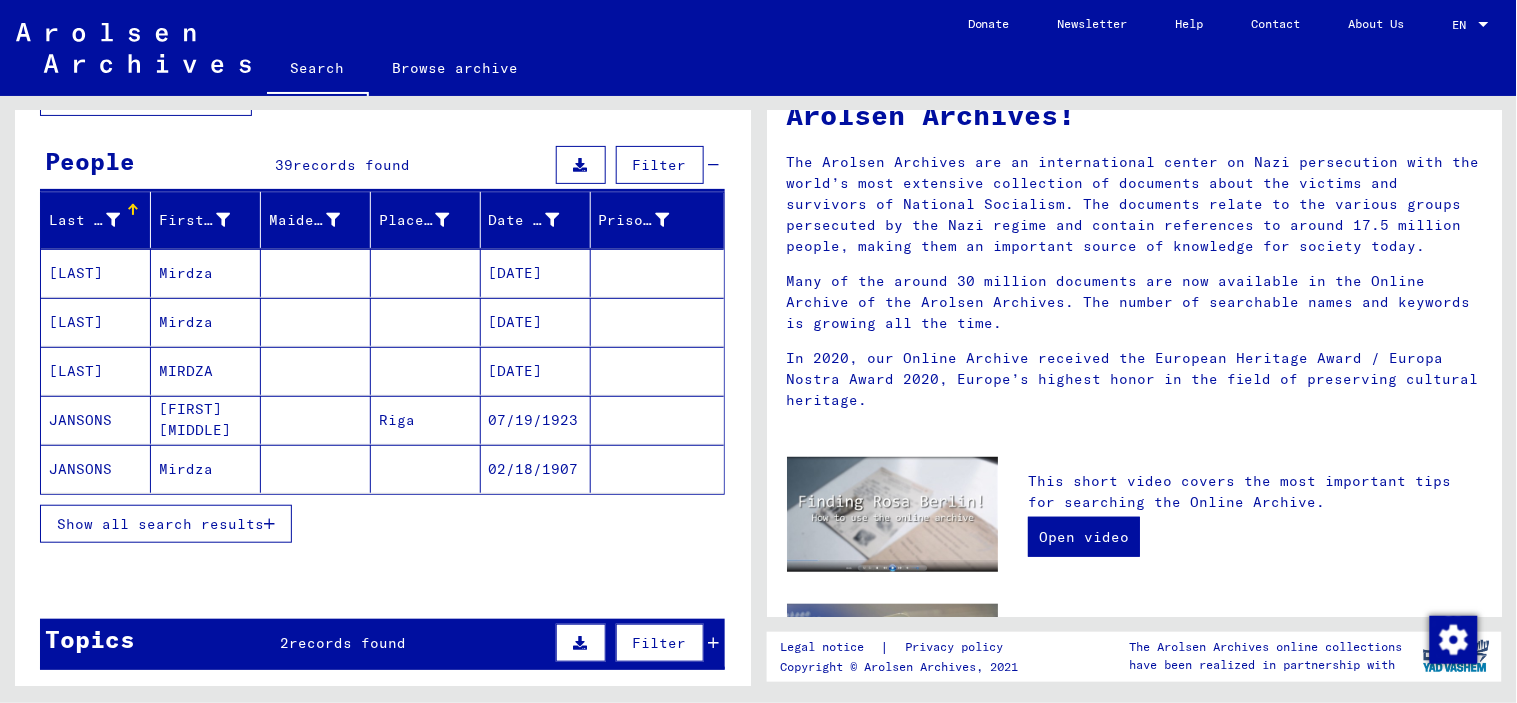 scroll, scrollTop: 180, scrollLeft: 0, axis: vertical 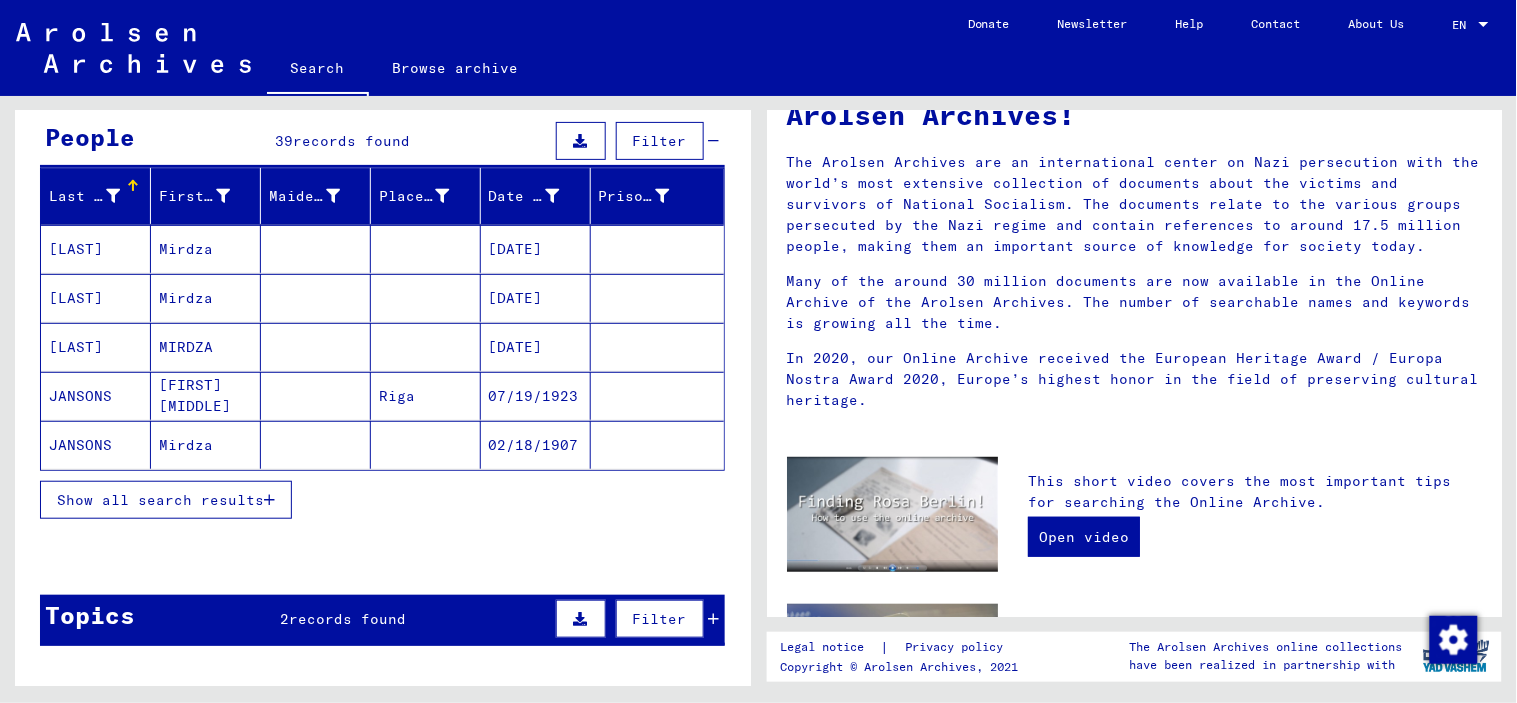 click on "Show all search results" at bounding box center [160, 500] 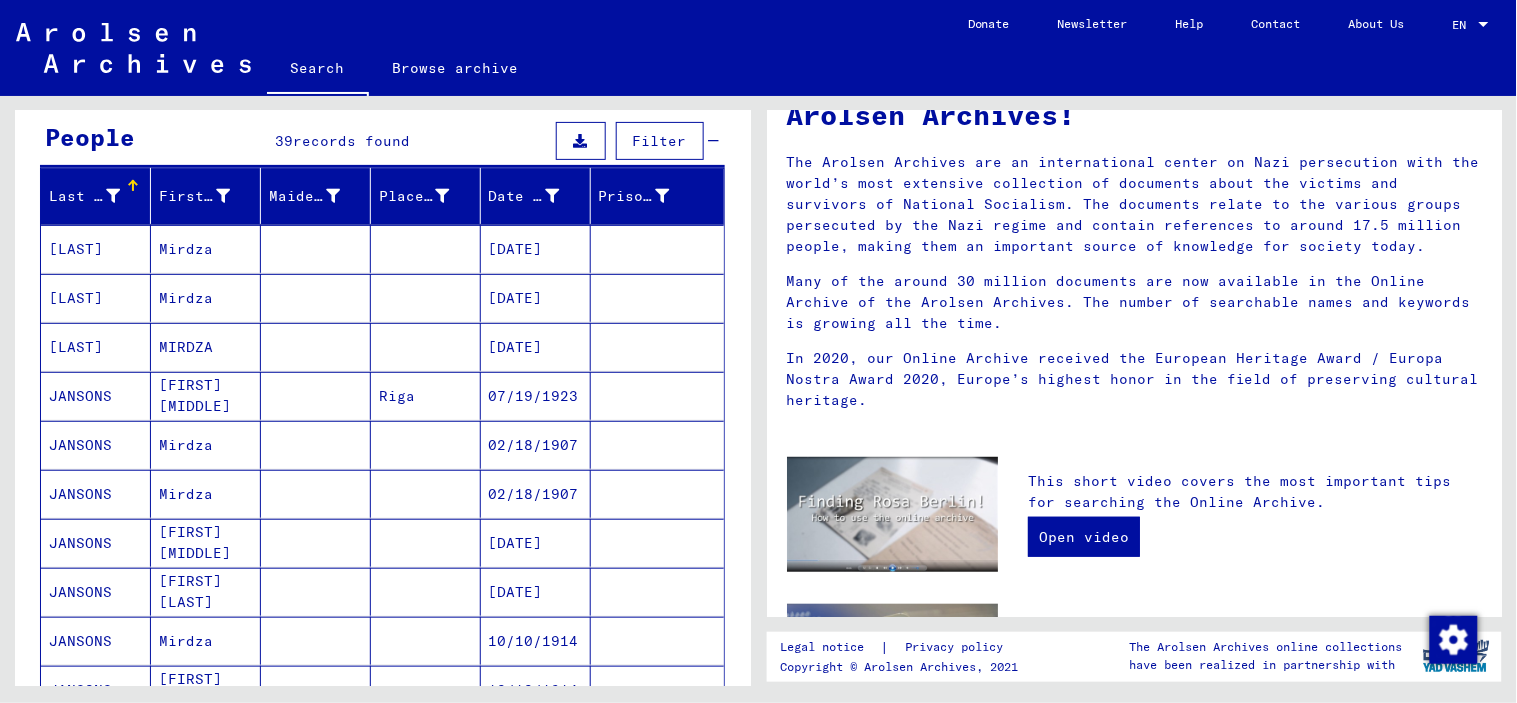 click on "[FIRST] [MIDDLE]" at bounding box center [206, 592] 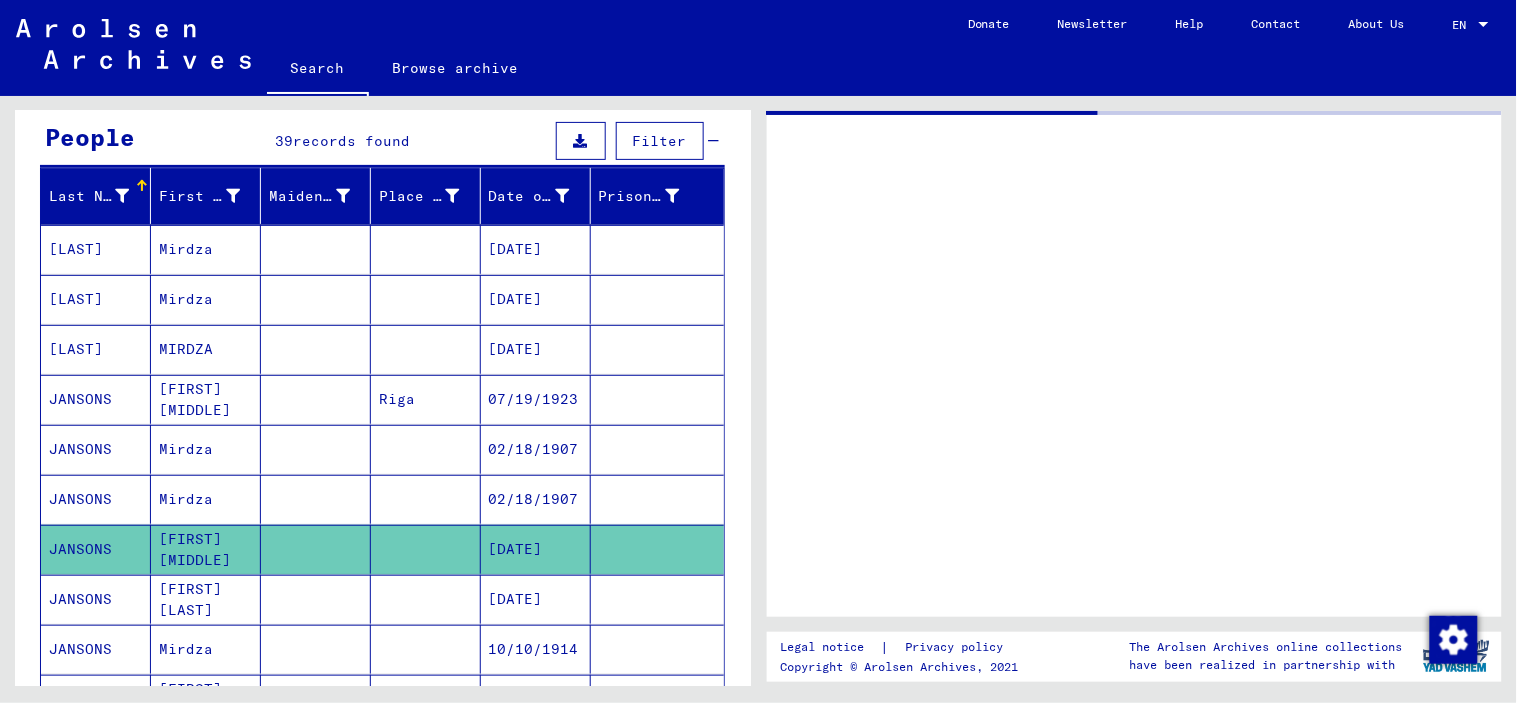 scroll, scrollTop: 0, scrollLeft: 0, axis: both 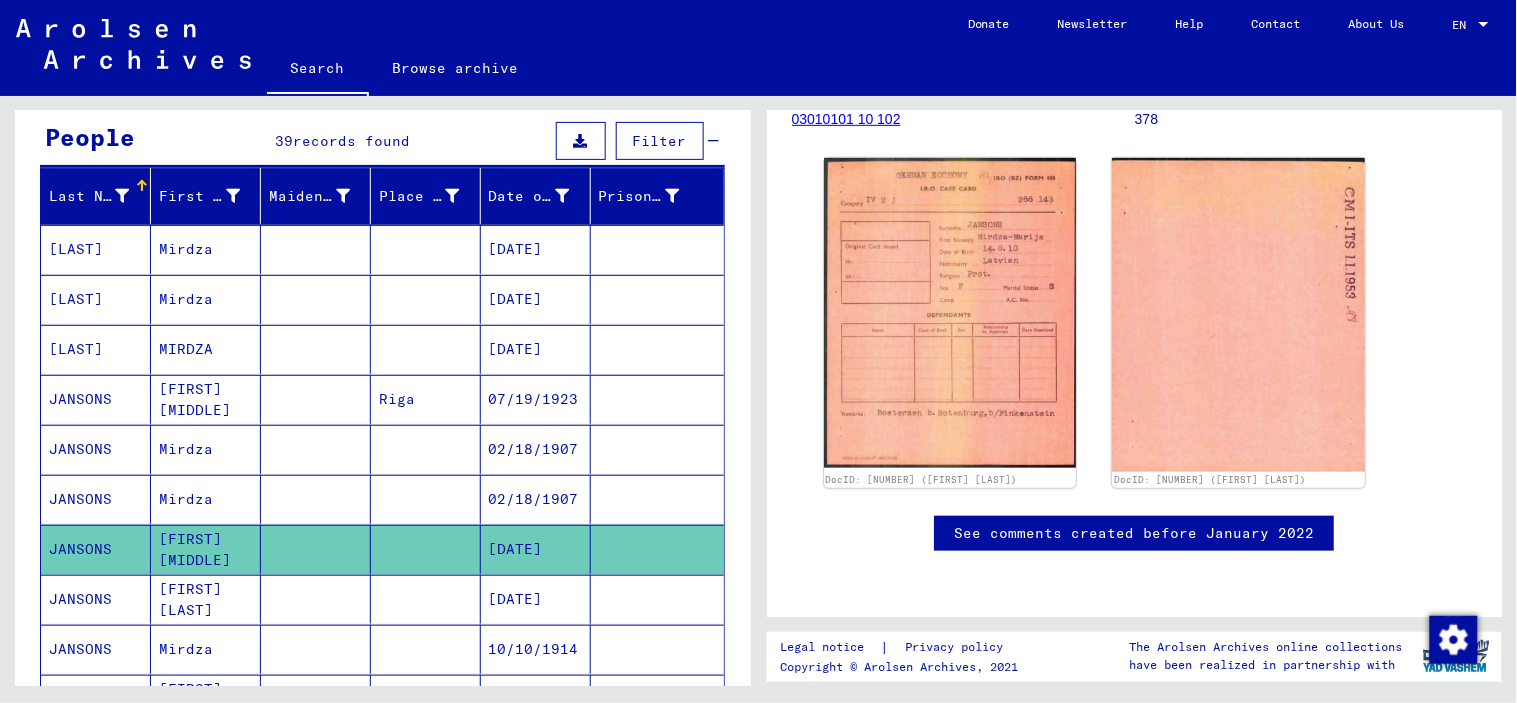 click on "[FIRST] [LAST]" at bounding box center (206, 649) 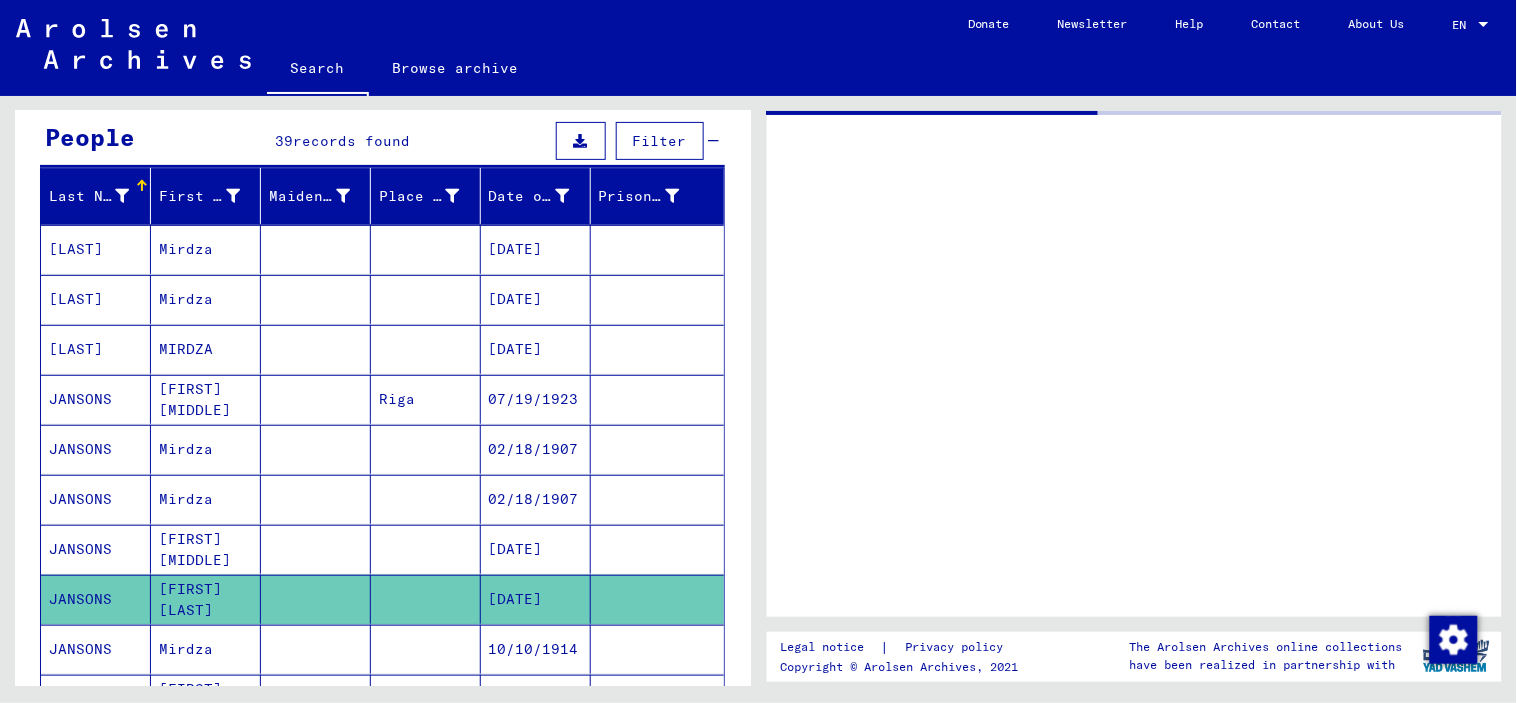 scroll, scrollTop: 0, scrollLeft: 0, axis: both 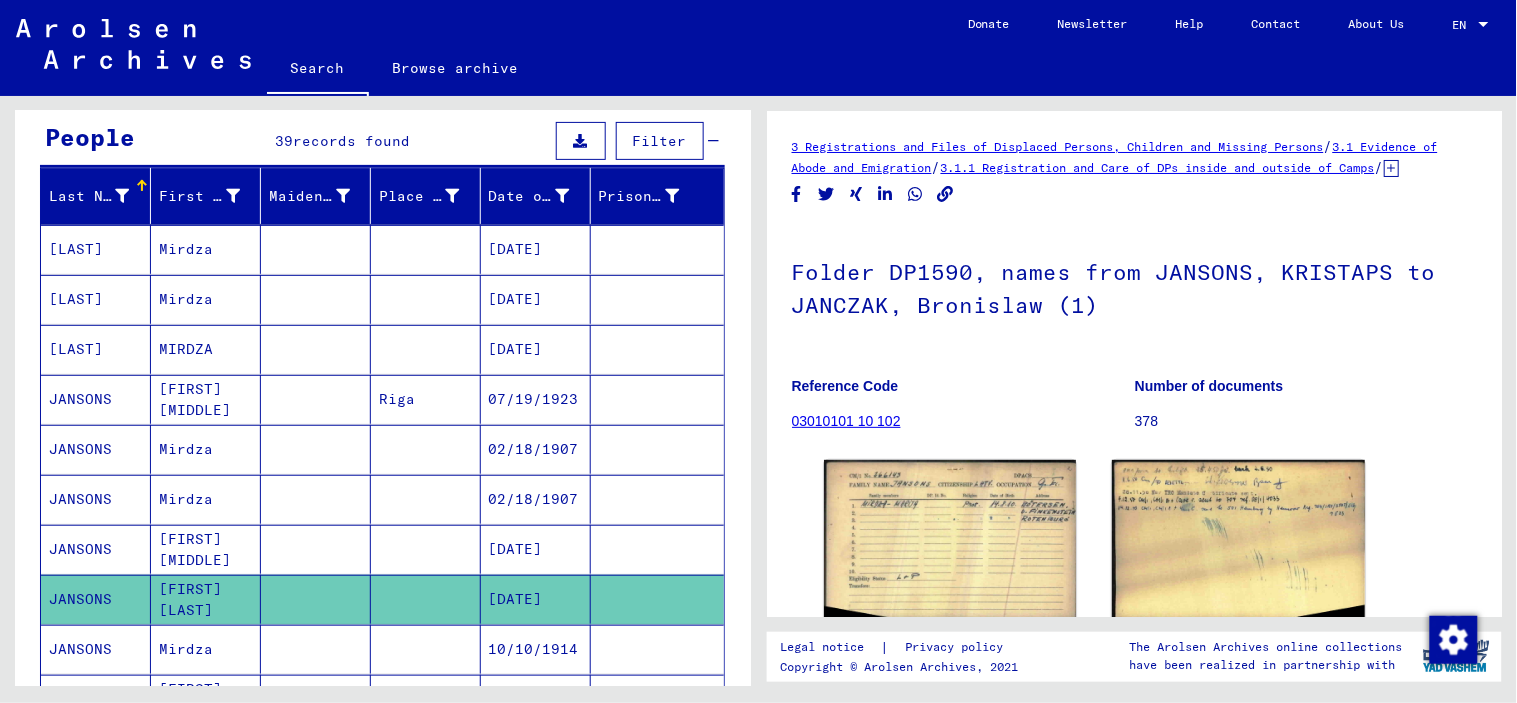 click on "Mirdza" at bounding box center (206, 549) 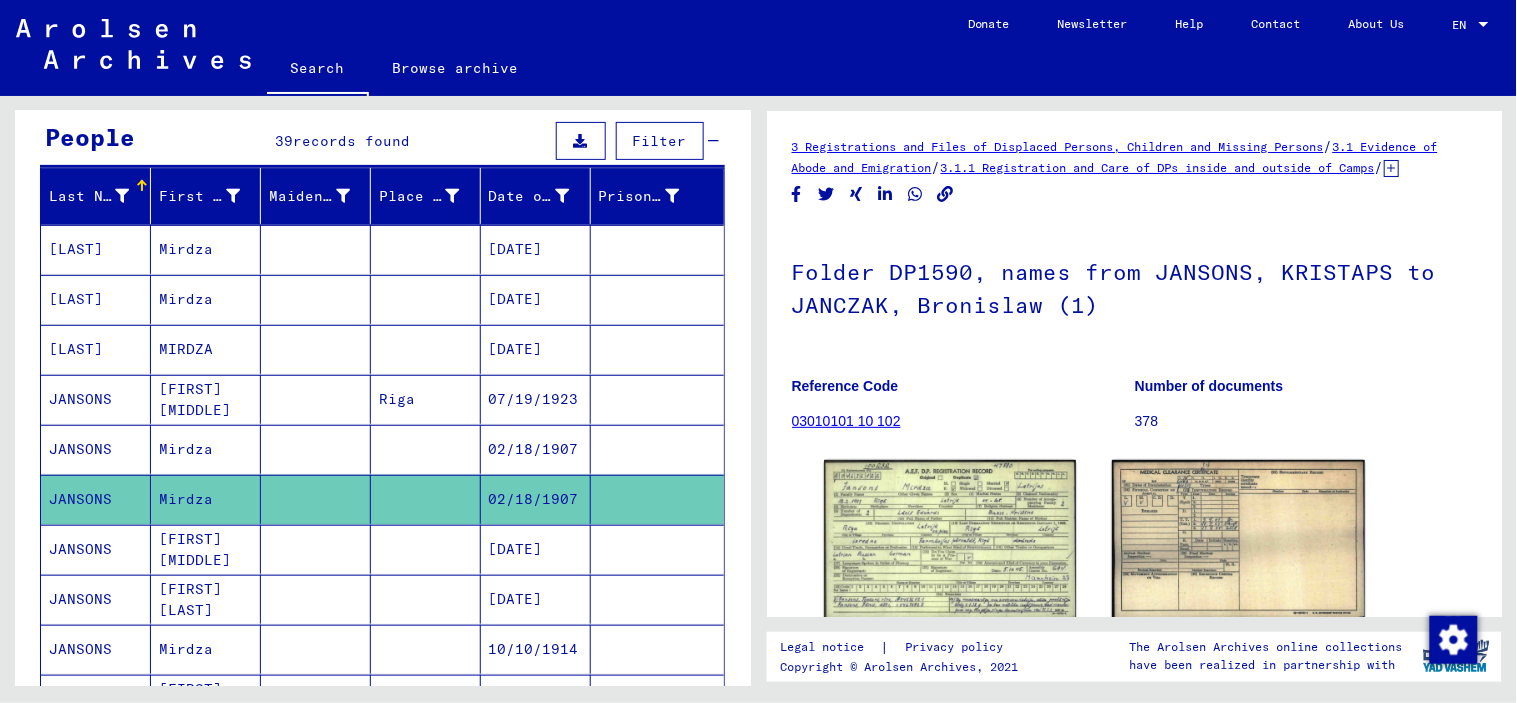 scroll, scrollTop: 0, scrollLeft: 0, axis: both 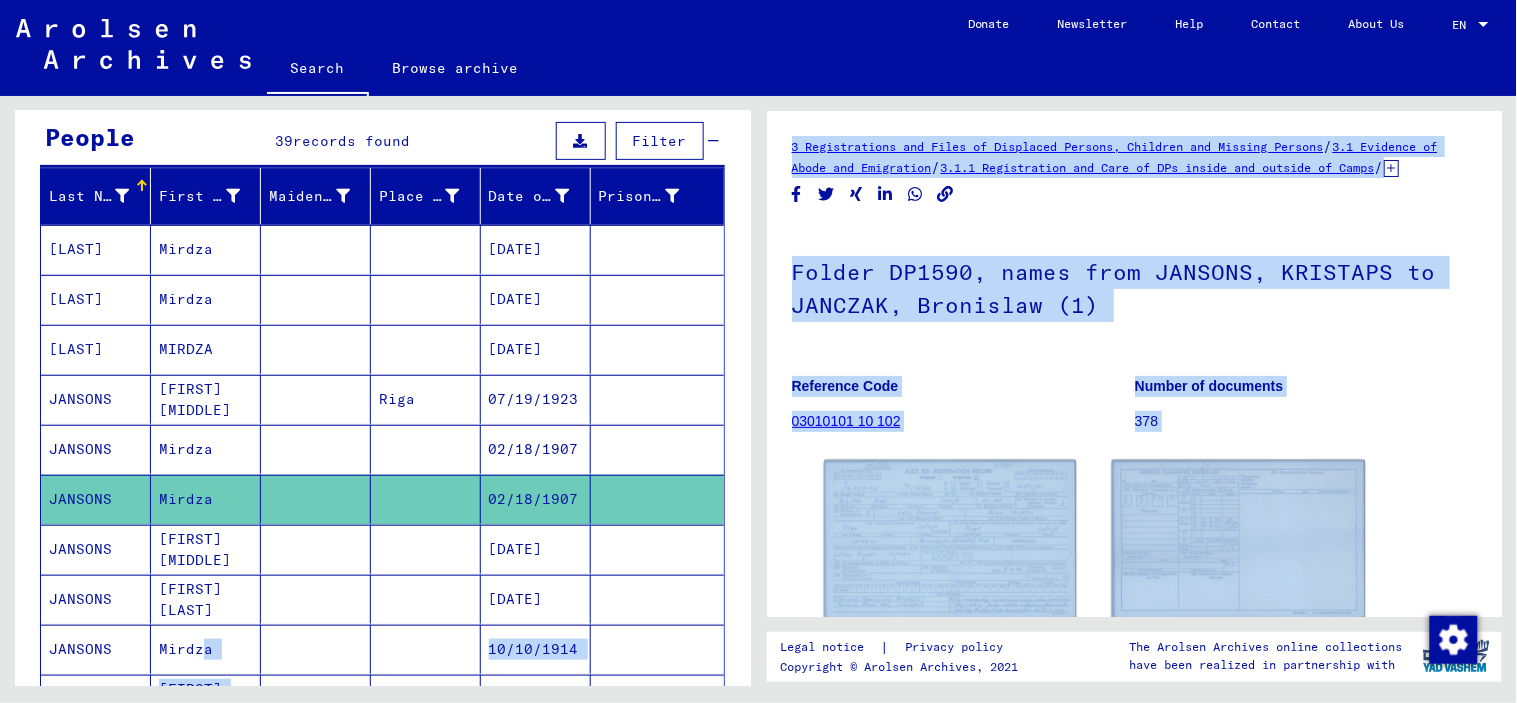 drag, startPoint x: 194, startPoint y: 655, endPoint x: 1470, endPoint y: 552, distance: 1280.1504 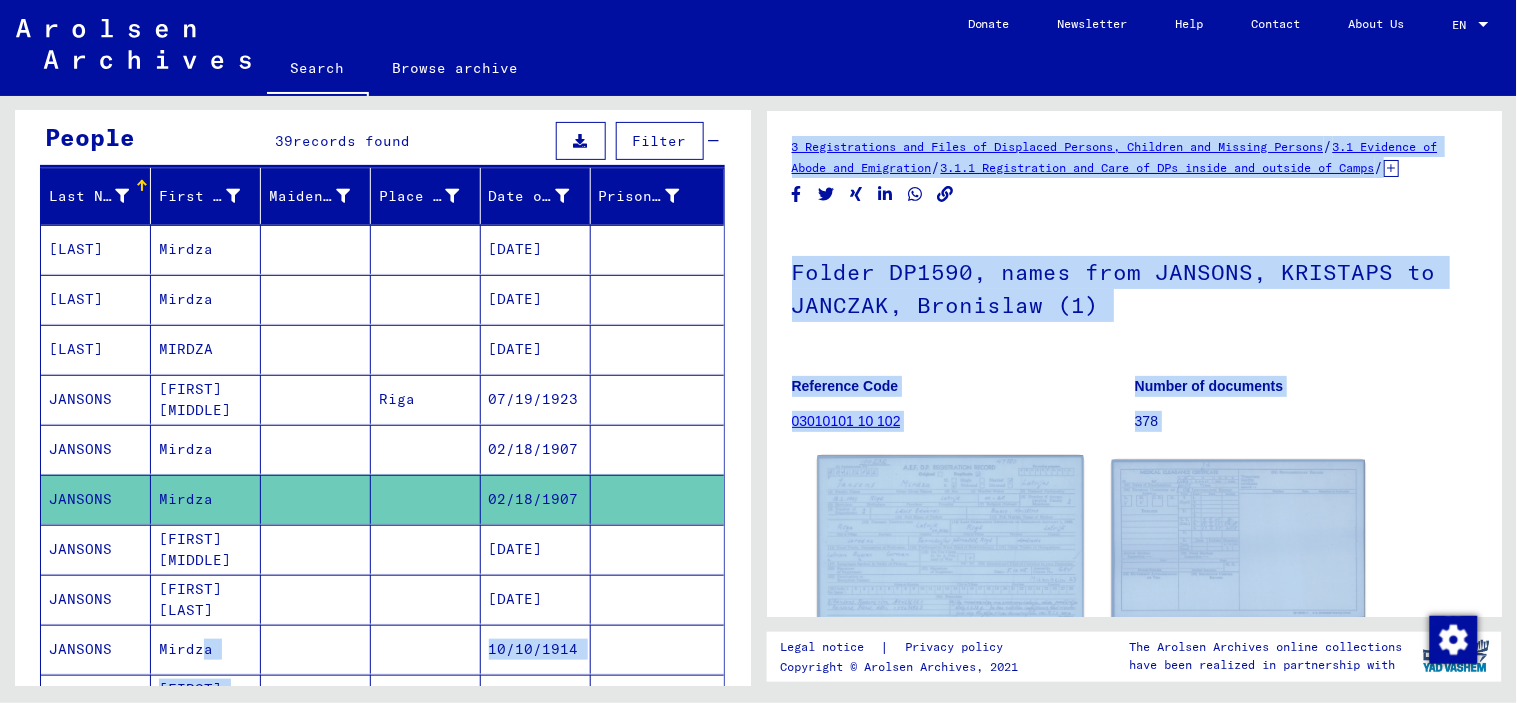 click 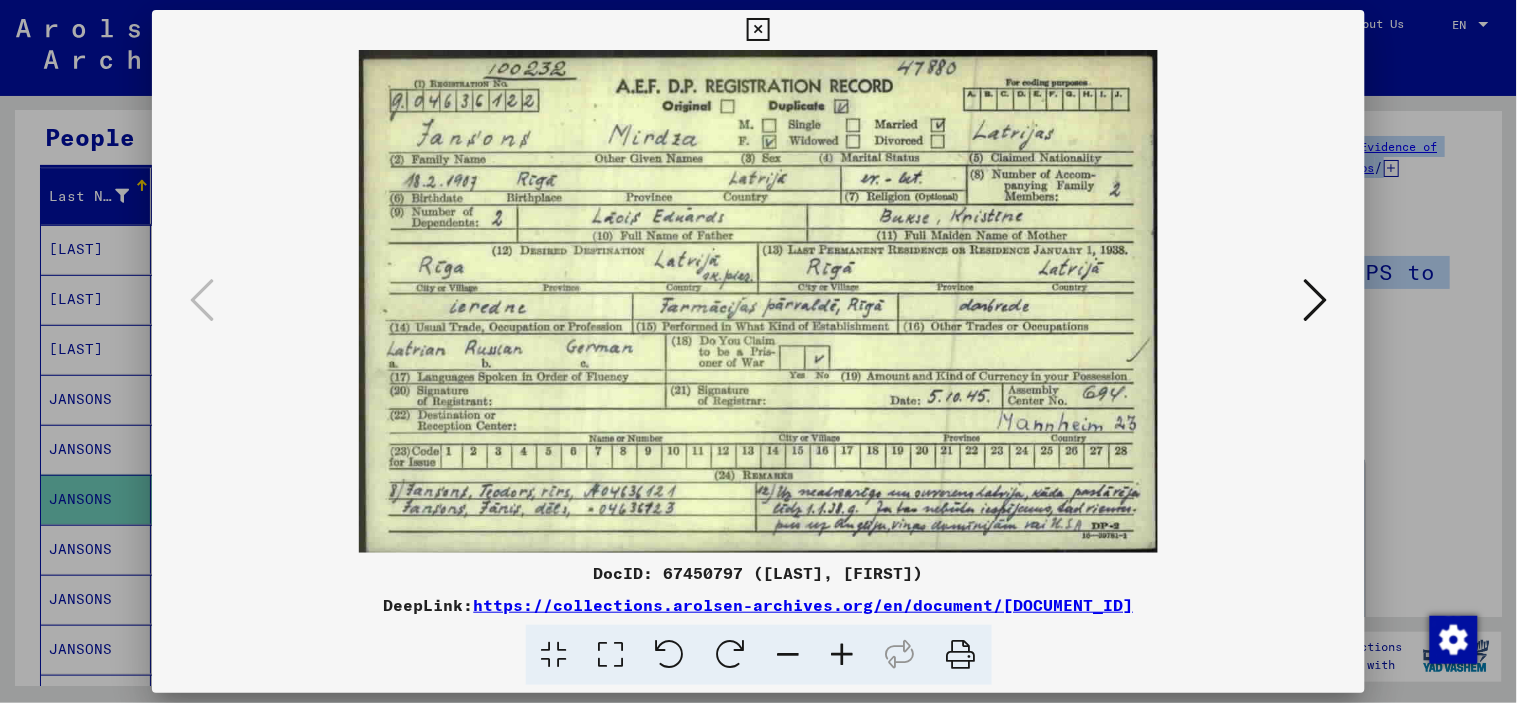 click at bounding box center (758, 30) 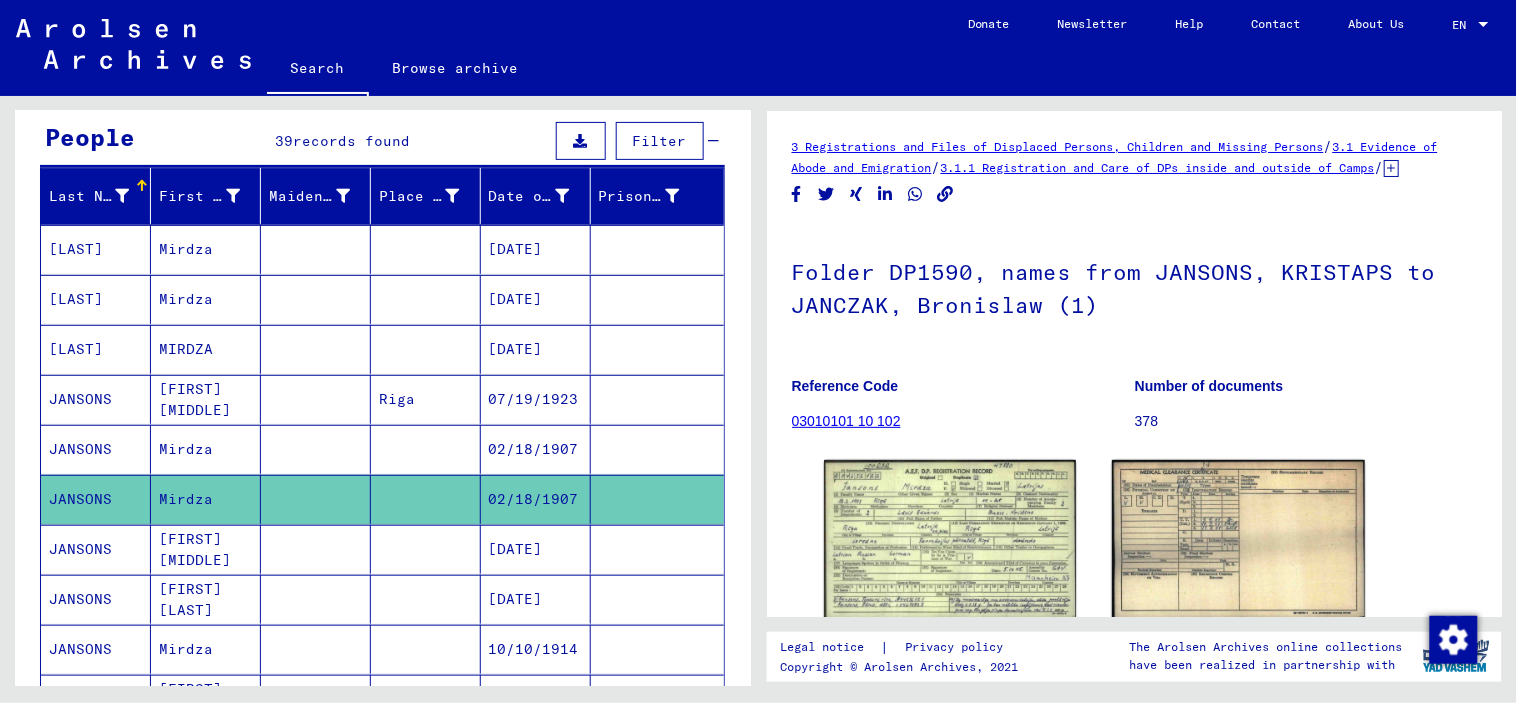 drag, startPoint x: 166, startPoint y: 608, endPoint x: 176, endPoint y: 628, distance: 22.36068 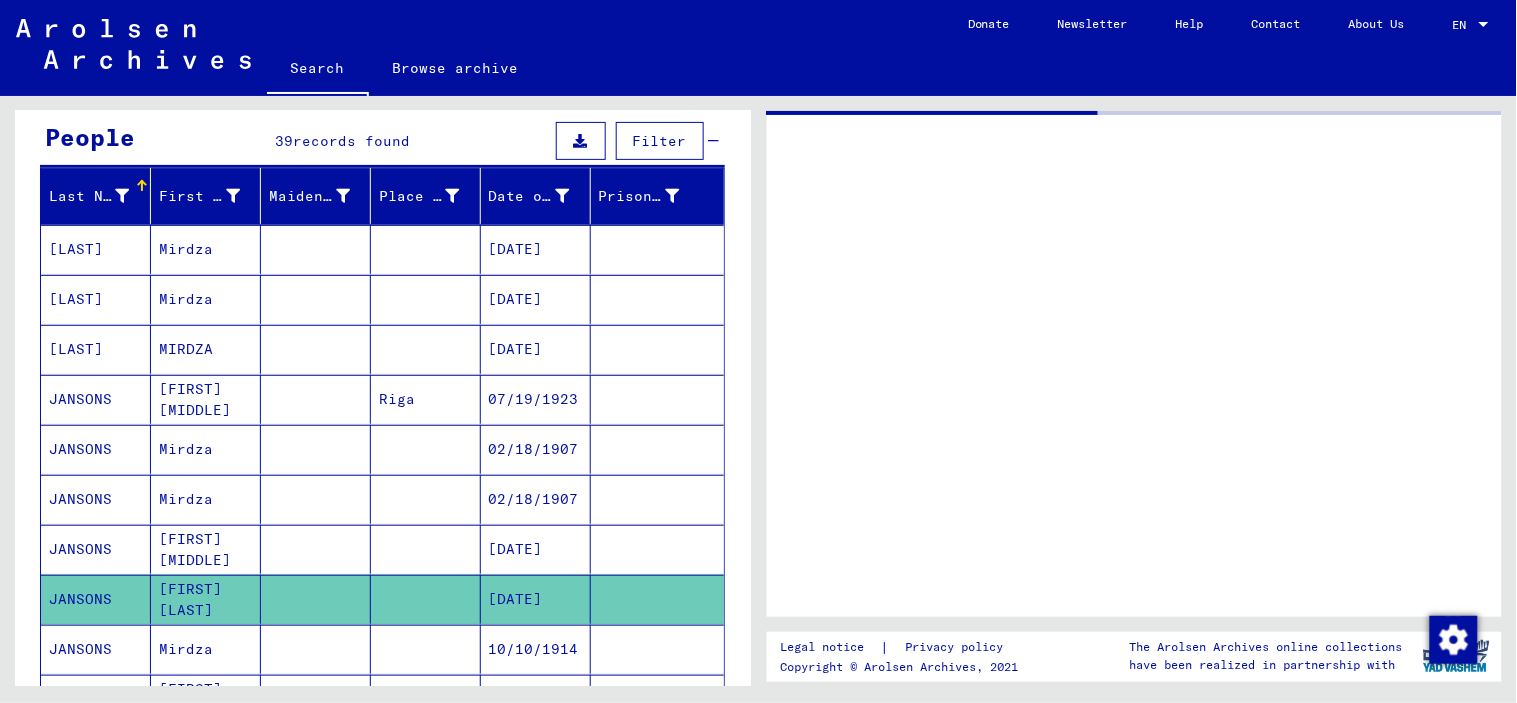 click on "Mirdza" at bounding box center (206, 699) 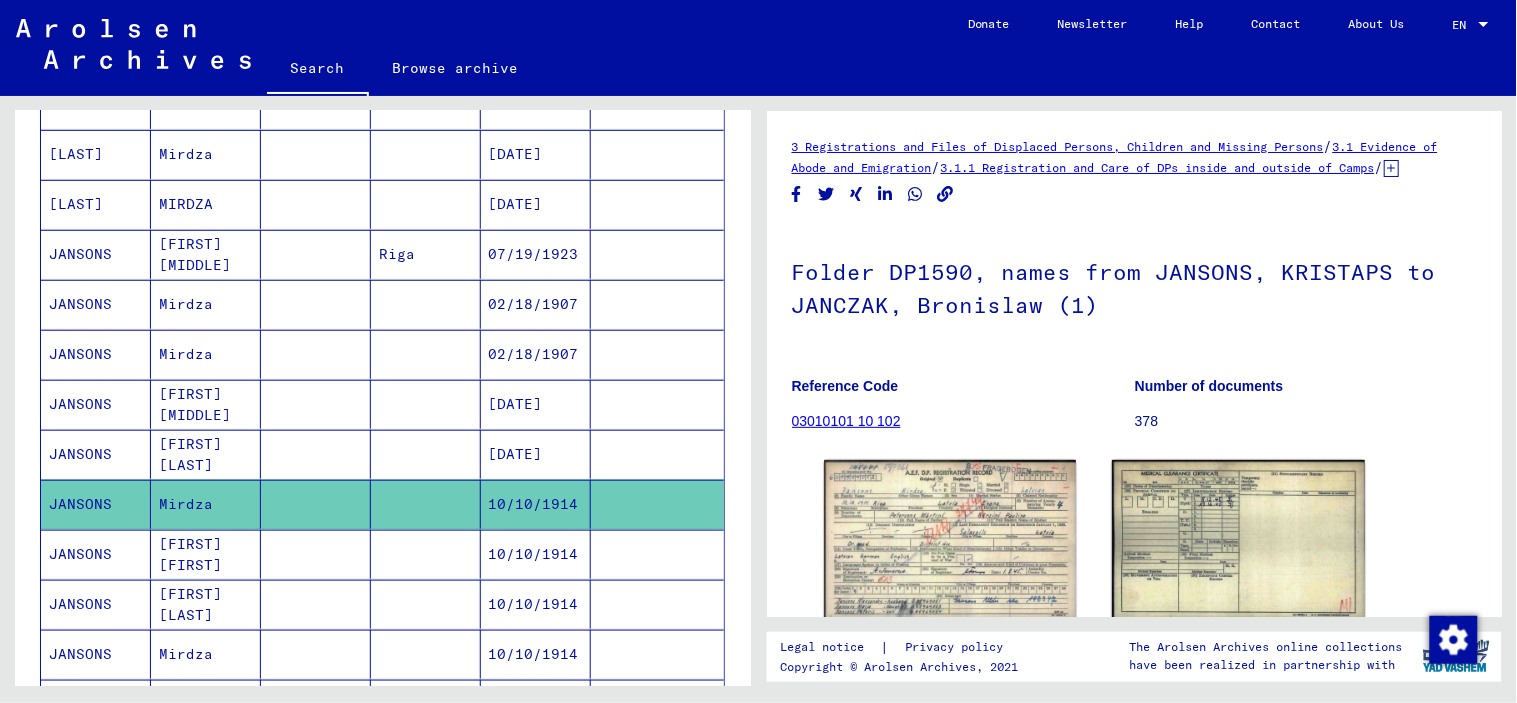 scroll, scrollTop: 370, scrollLeft: 0, axis: vertical 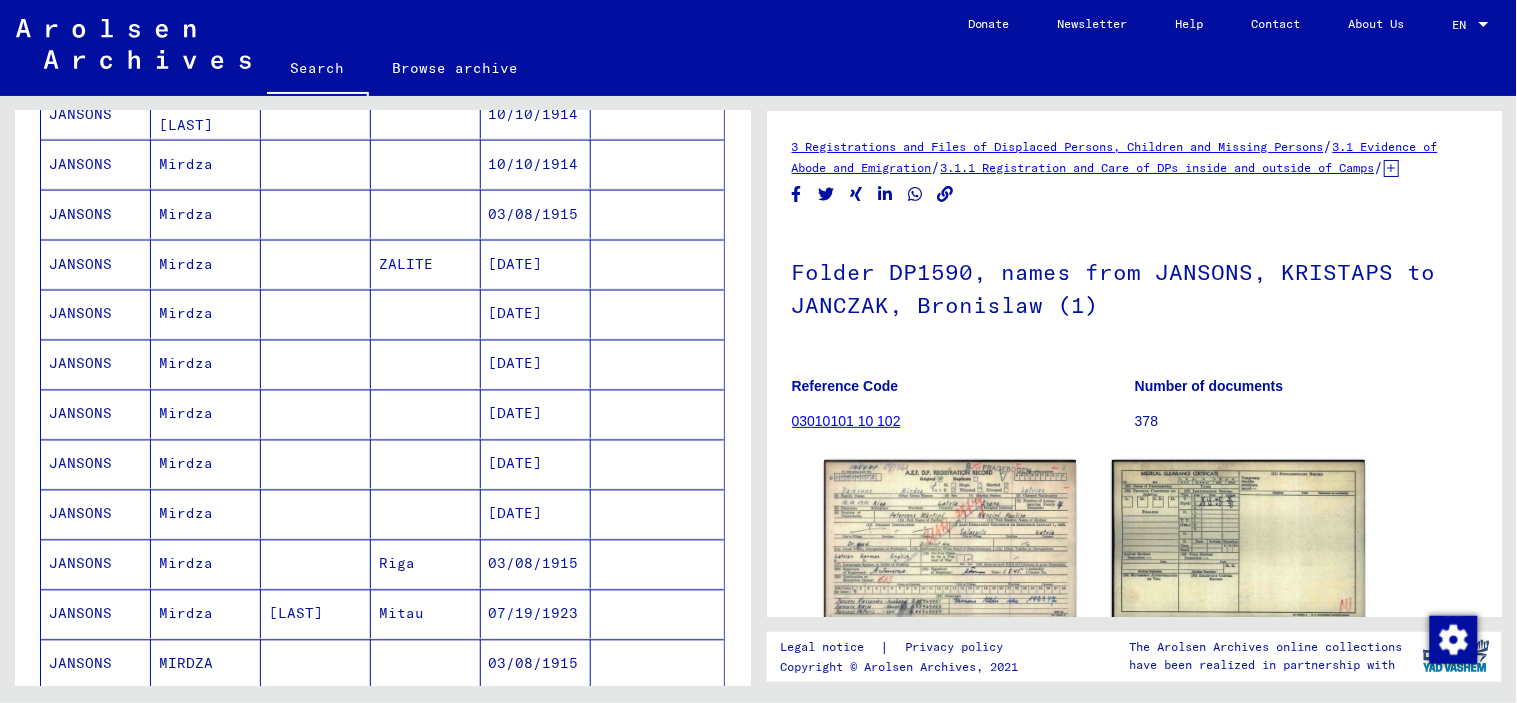 click on "Mirdza" at bounding box center (206, 514) 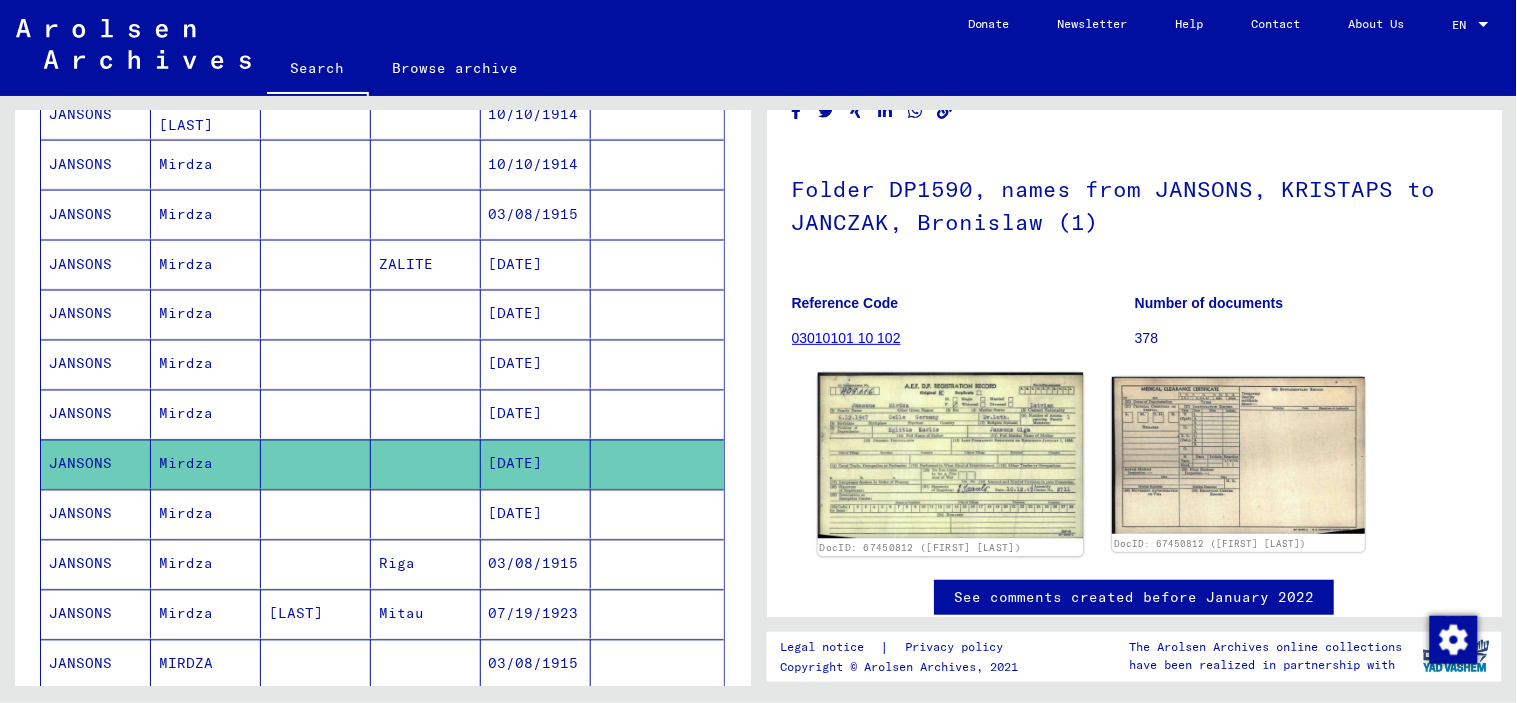 scroll, scrollTop: 0, scrollLeft: 0, axis: both 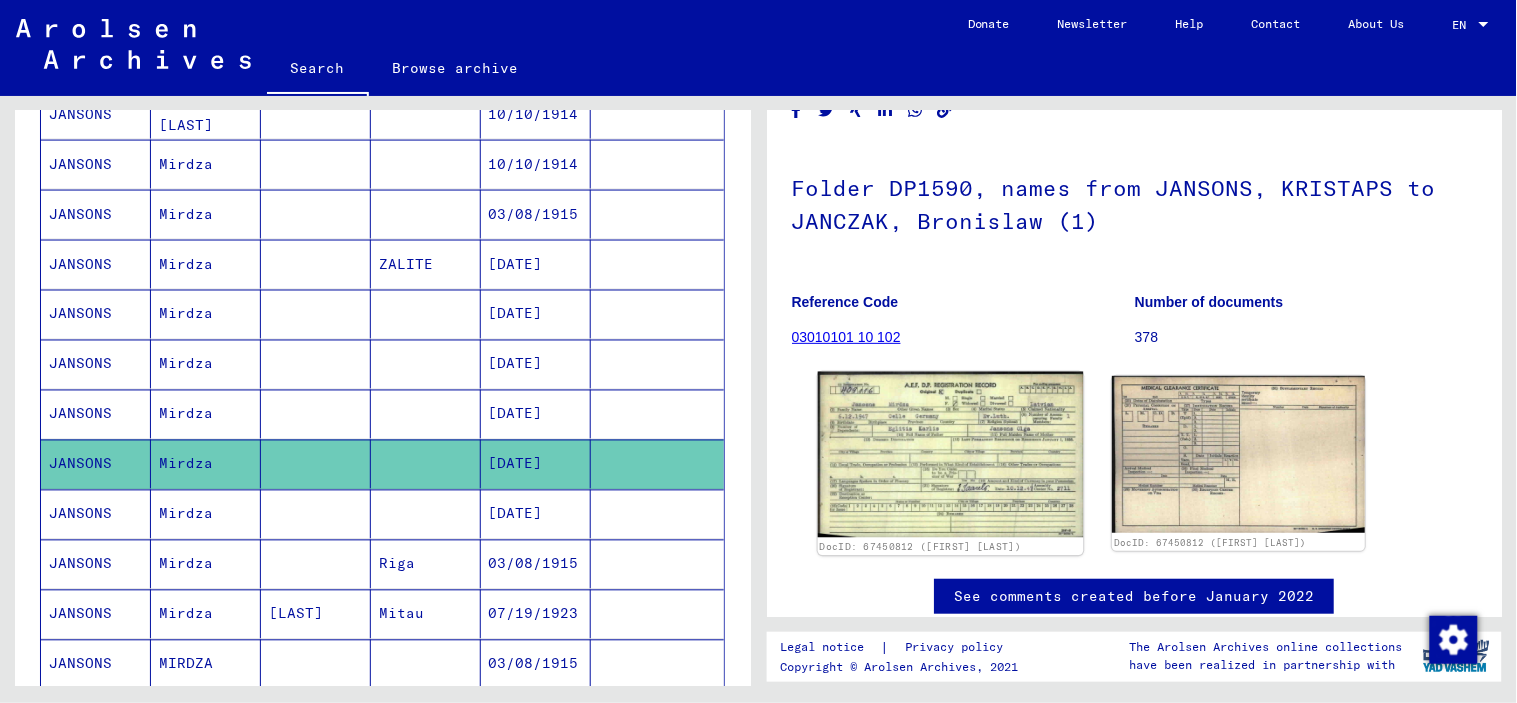 click 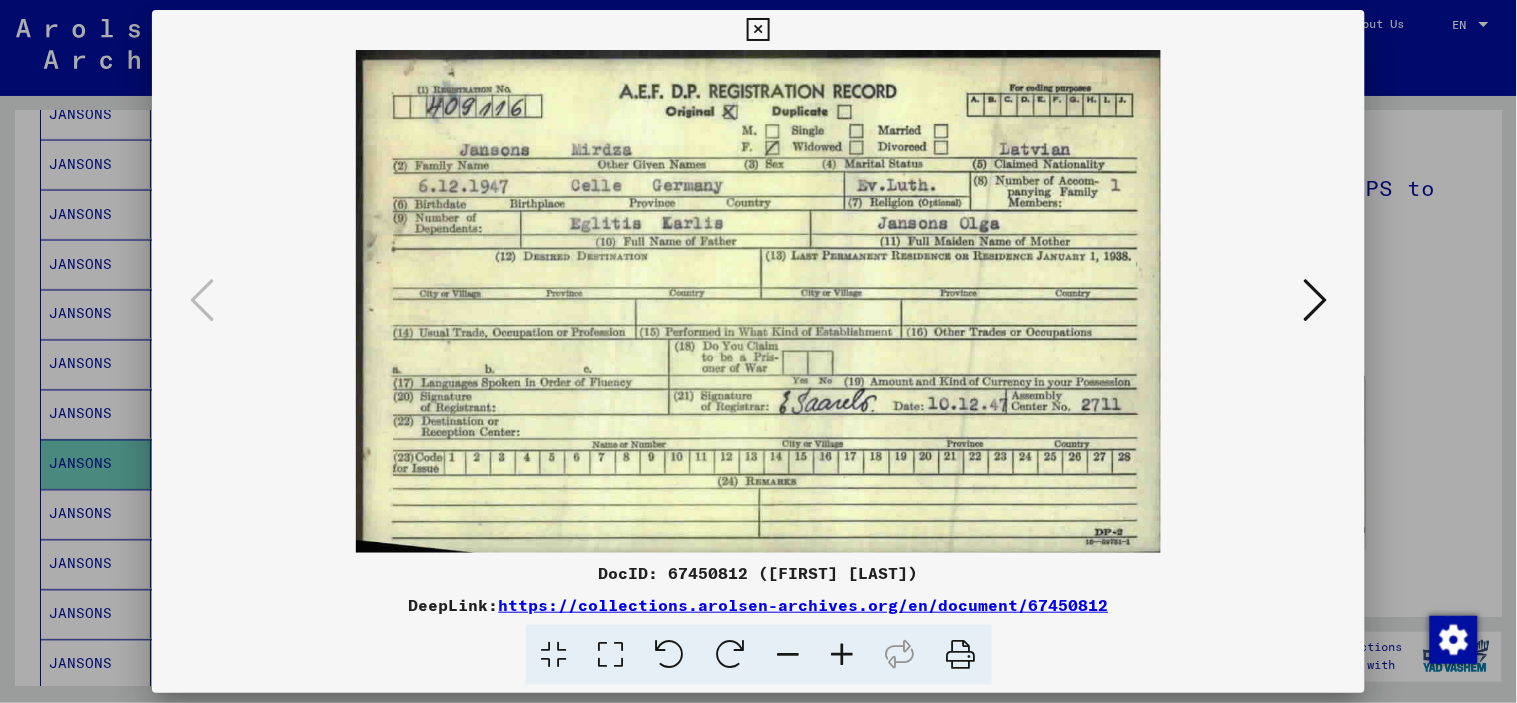 click at bounding box center [758, 30] 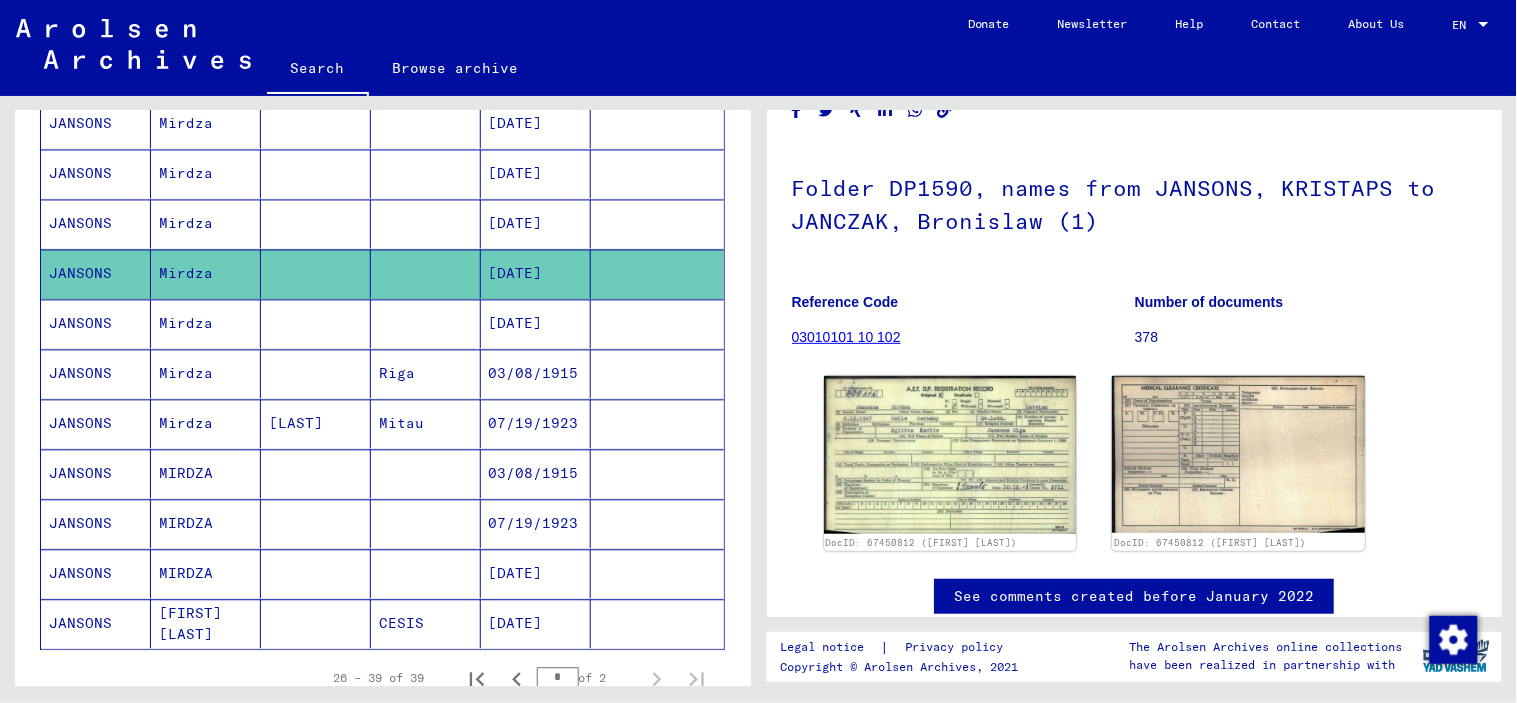 scroll, scrollTop: 1058, scrollLeft: 0, axis: vertical 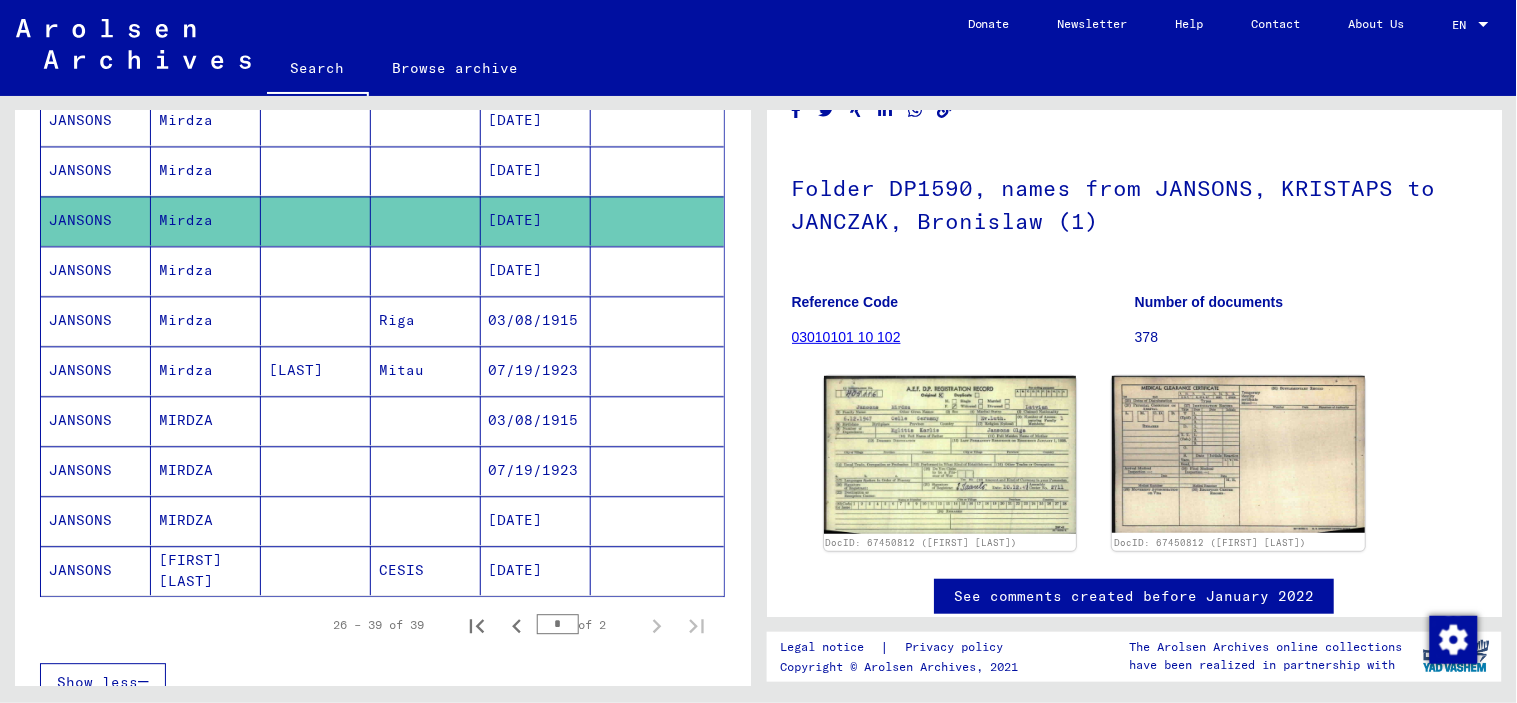 click on "MIRDZA" at bounding box center (206, 571) 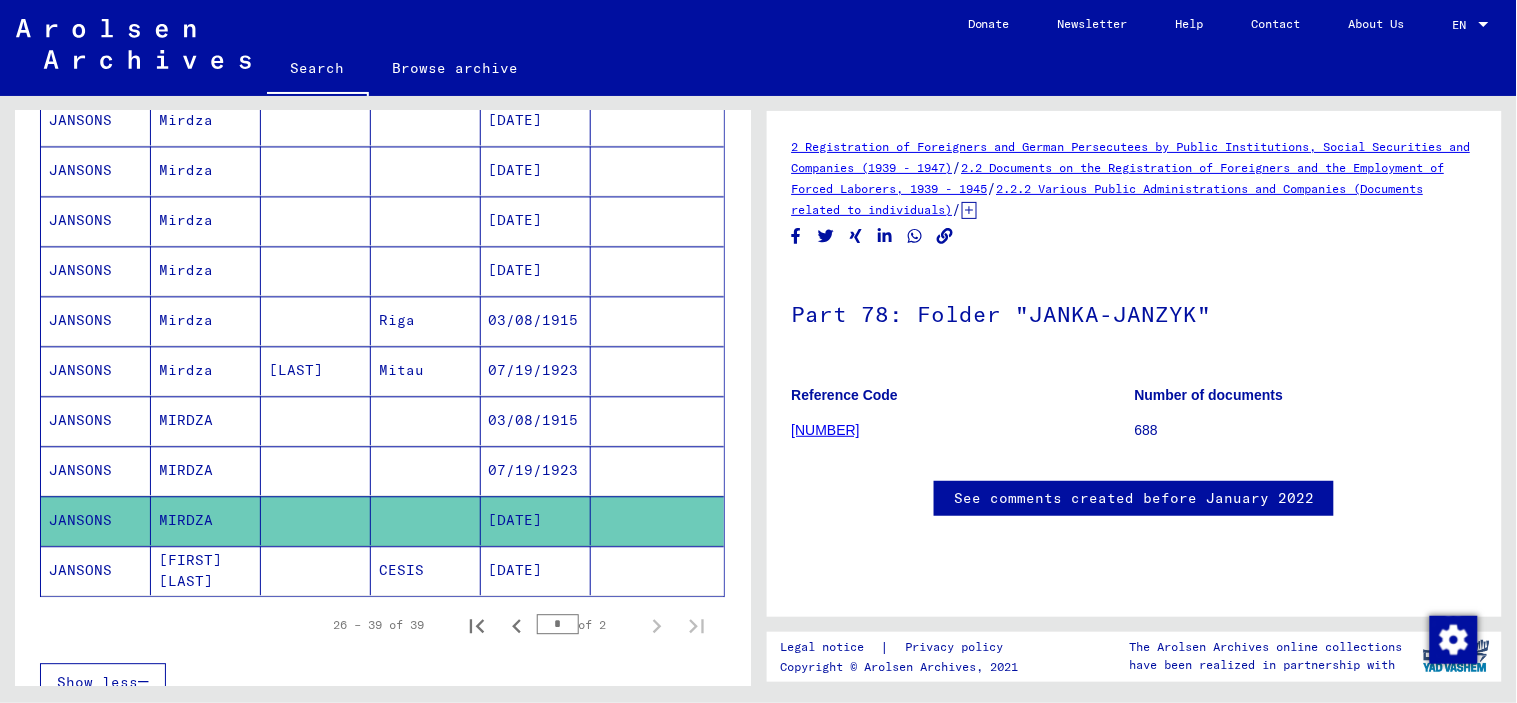 scroll, scrollTop: 0, scrollLeft: 0, axis: both 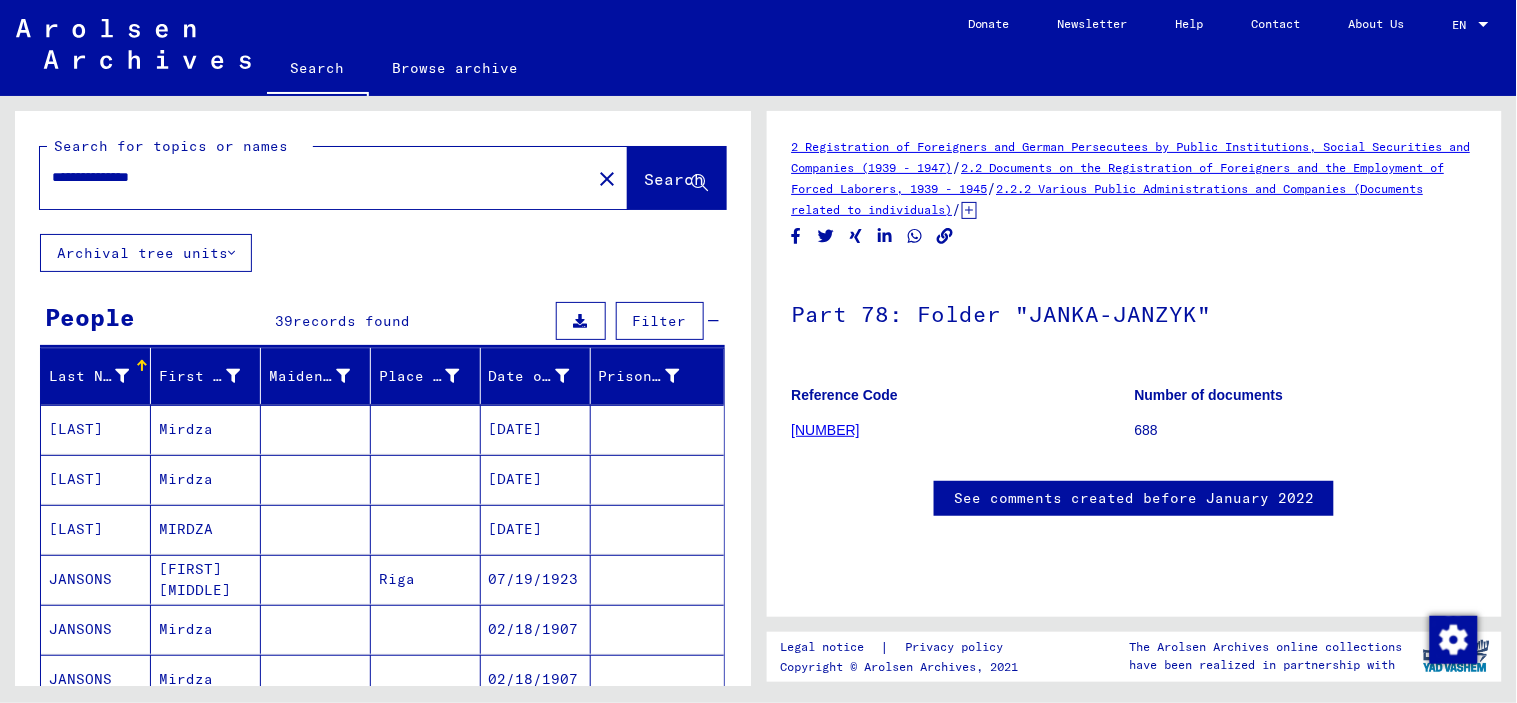 drag, startPoint x: 203, startPoint y: 180, endPoint x: 129, endPoint y: 178, distance: 74.02702 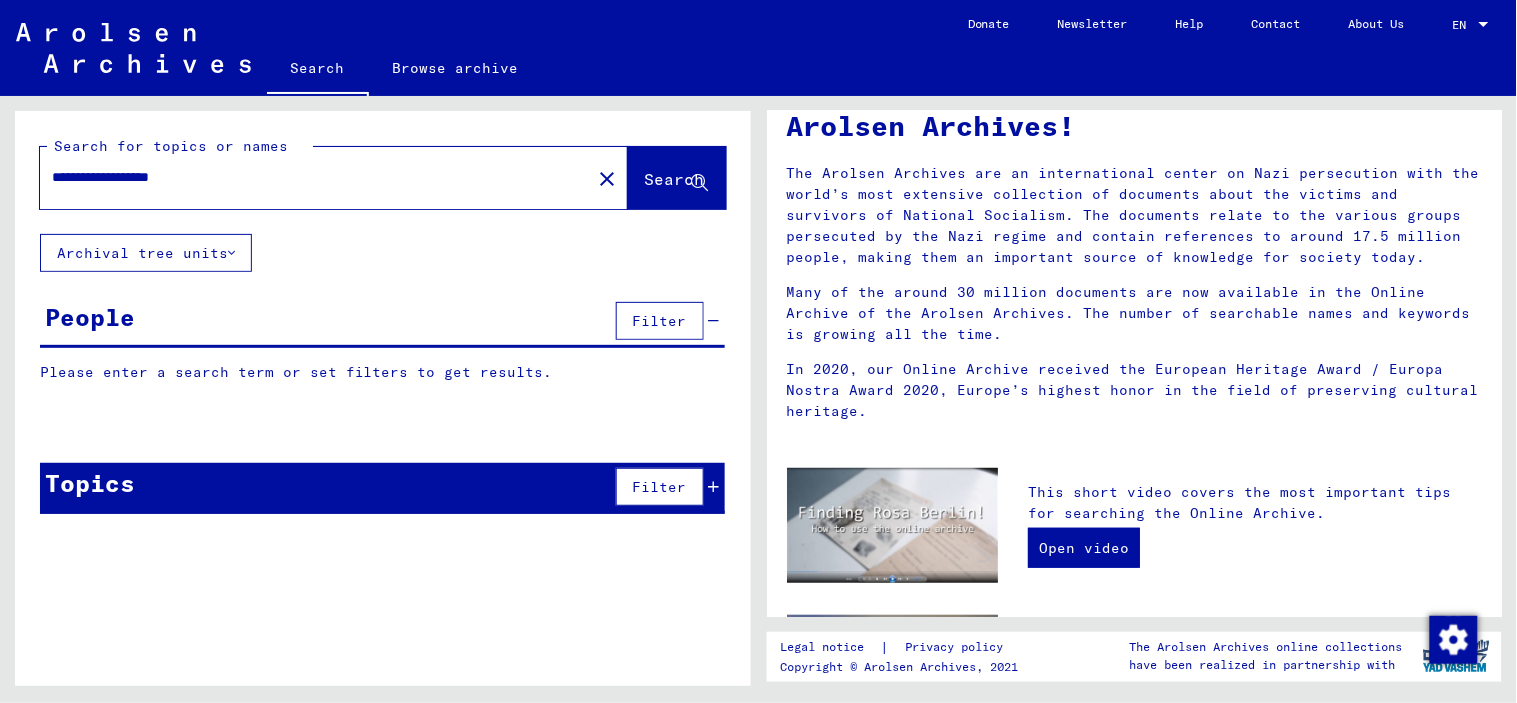 scroll, scrollTop: 0, scrollLeft: 0, axis: both 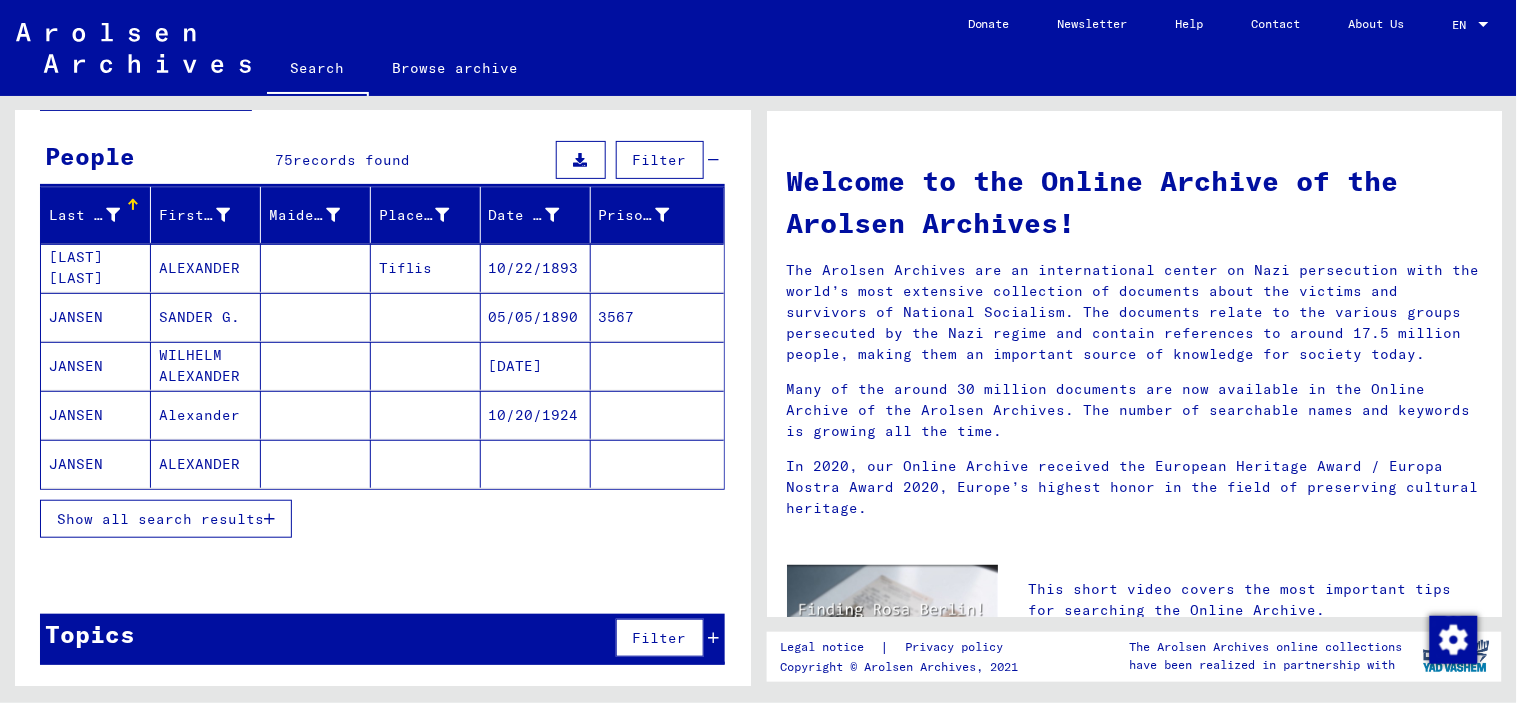 click on "Show all search results" at bounding box center (166, 519) 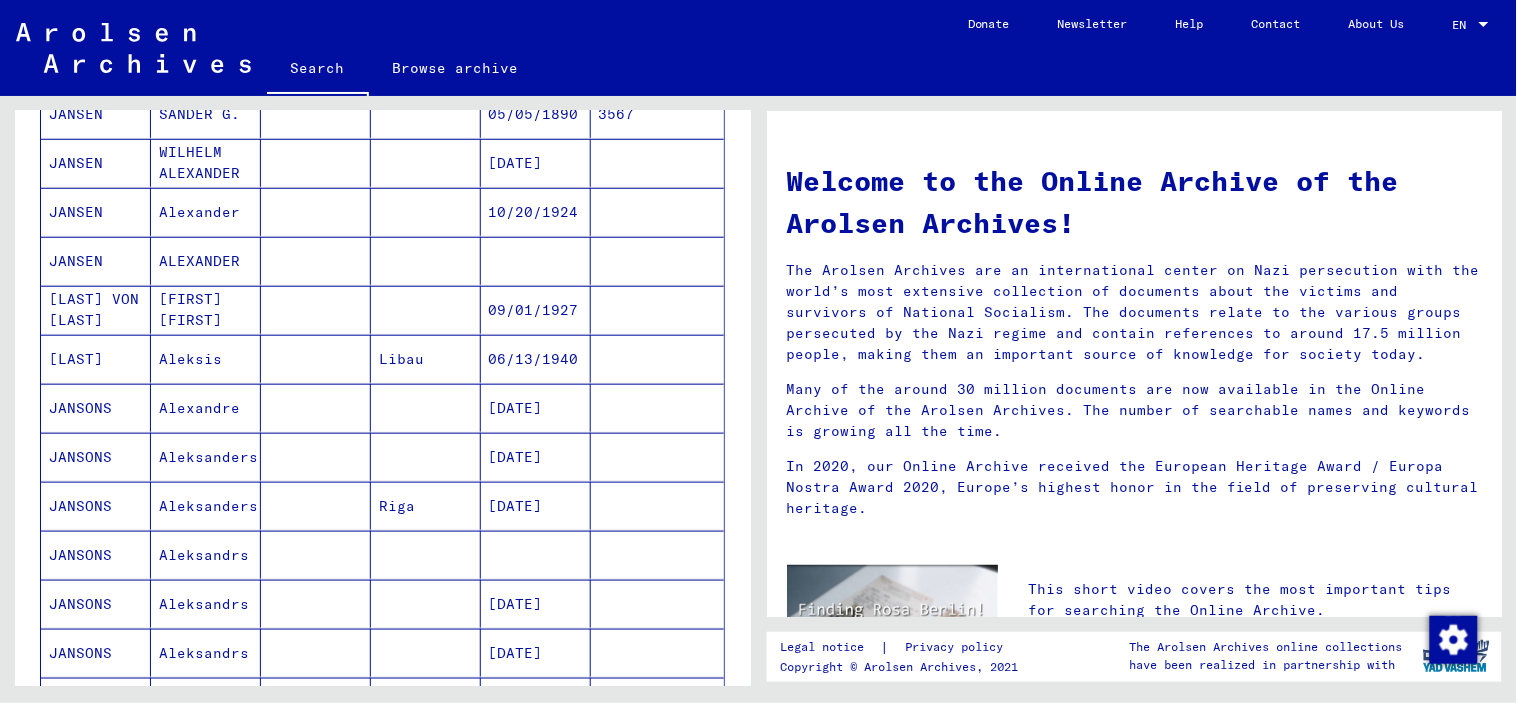 scroll, scrollTop: 420, scrollLeft: 0, axis: vertical 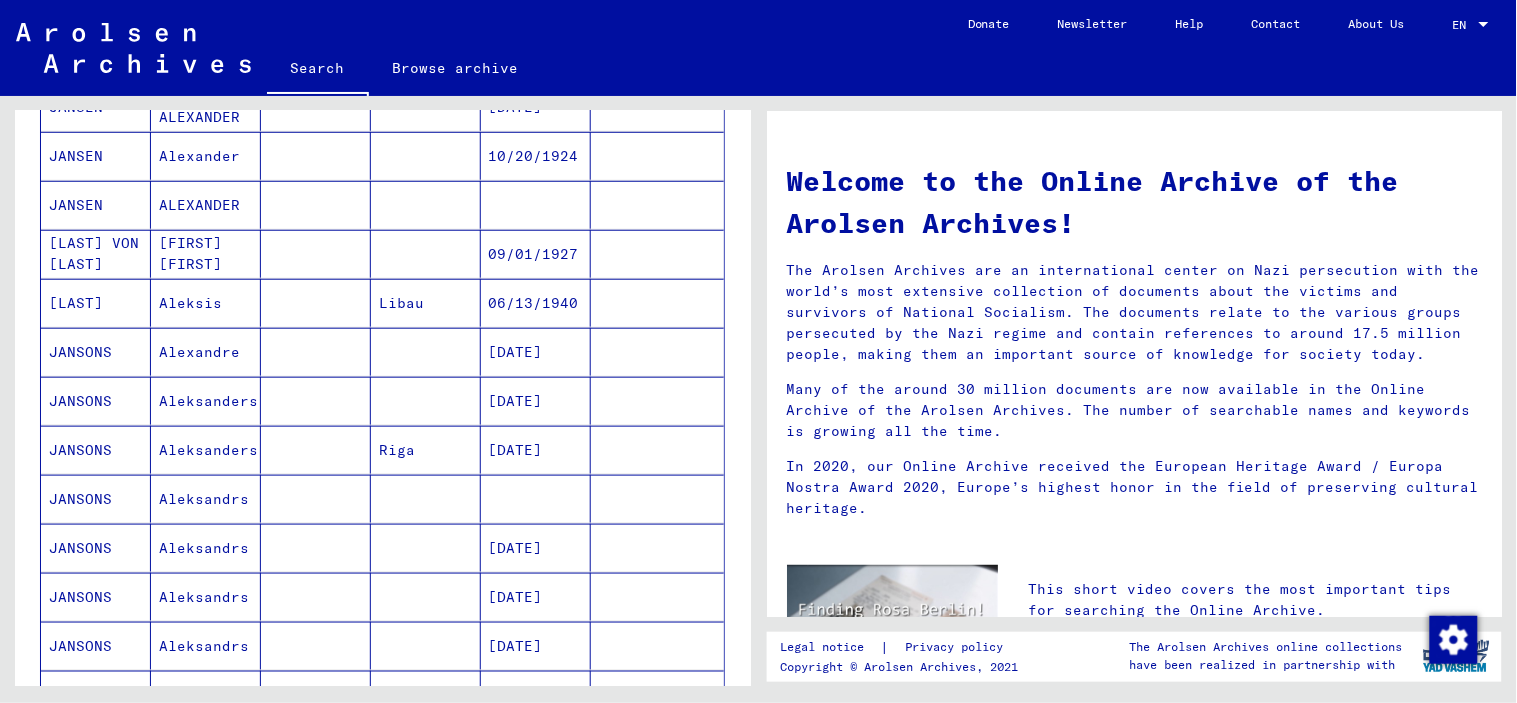 click on "Aleksanders" at bounding box center [206, 450] 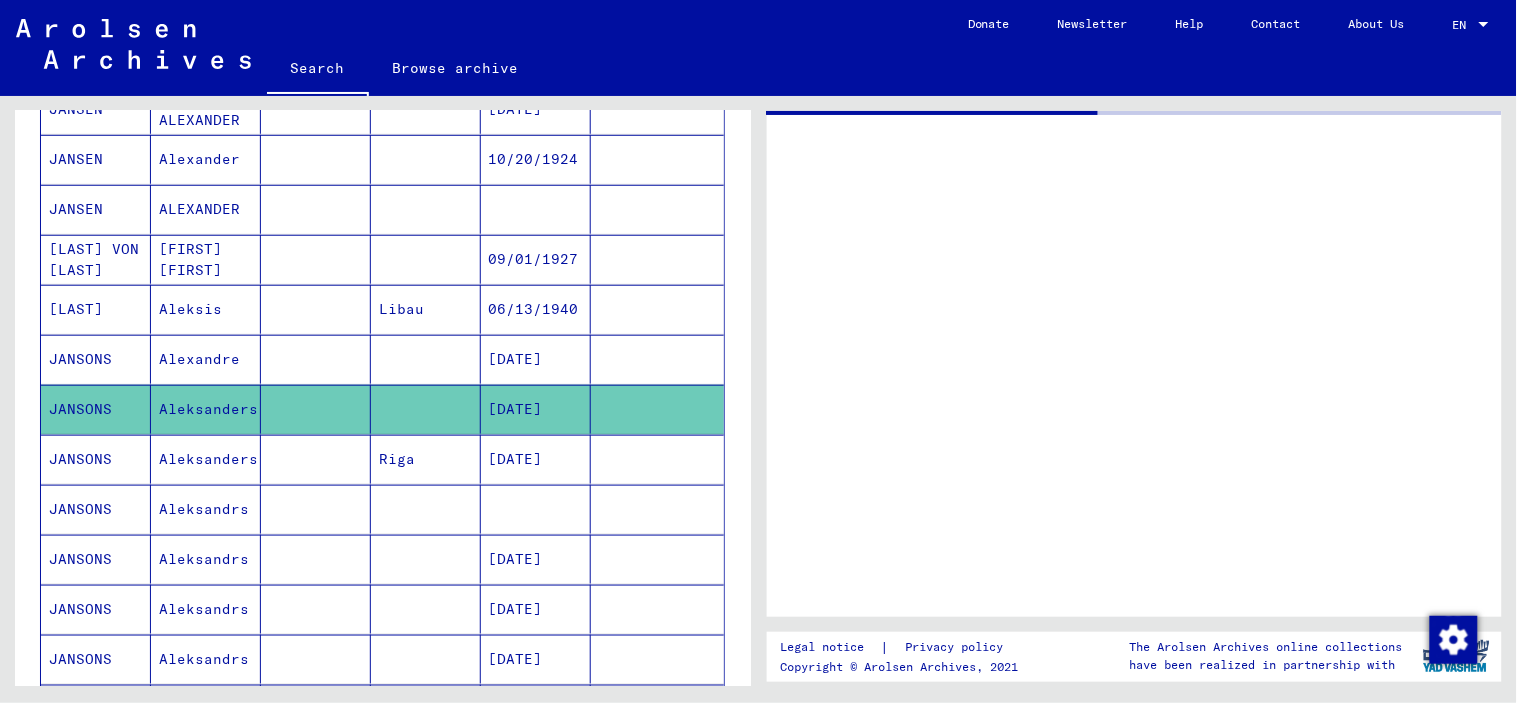 scroll, scrollTop: 422, scrollLeft: 0, axis: vertical 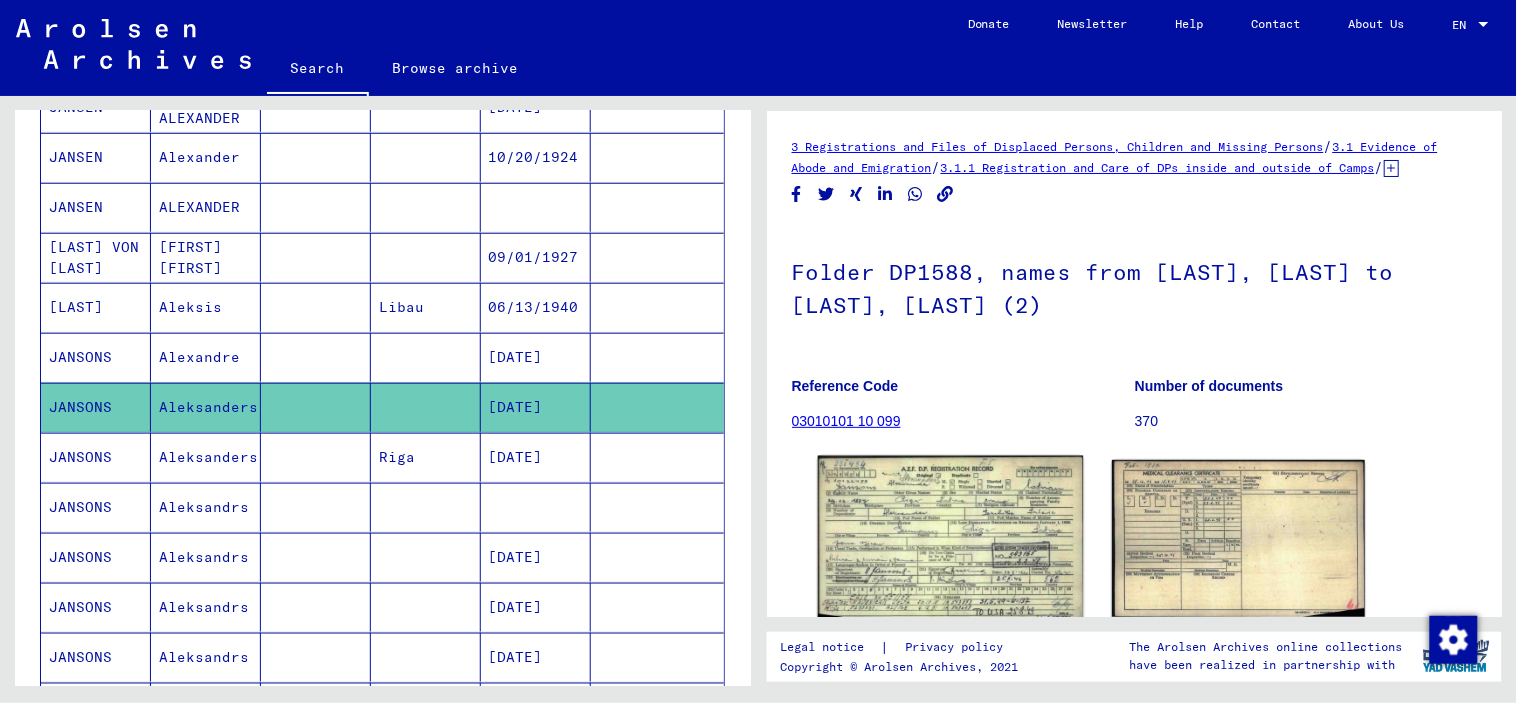 click 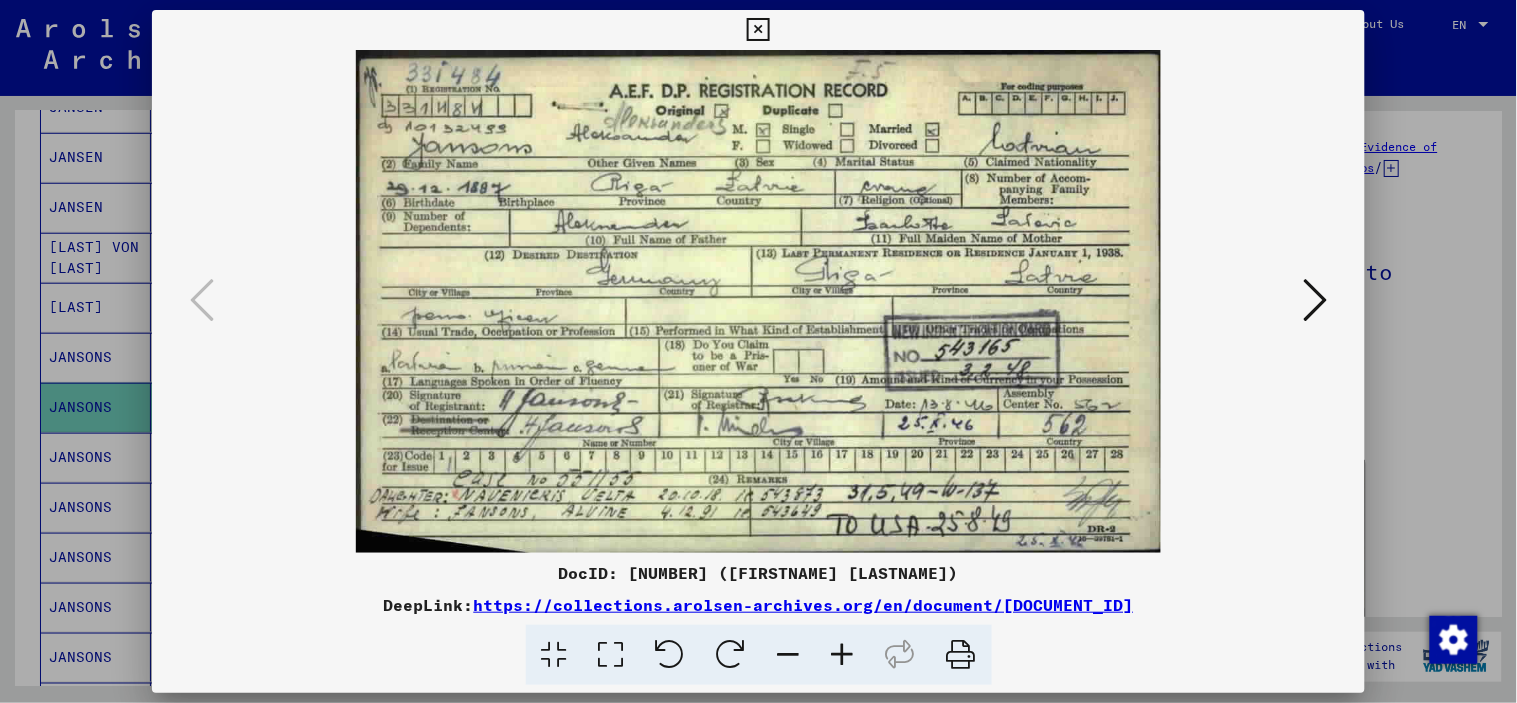 click at bounding box center (758, 30) 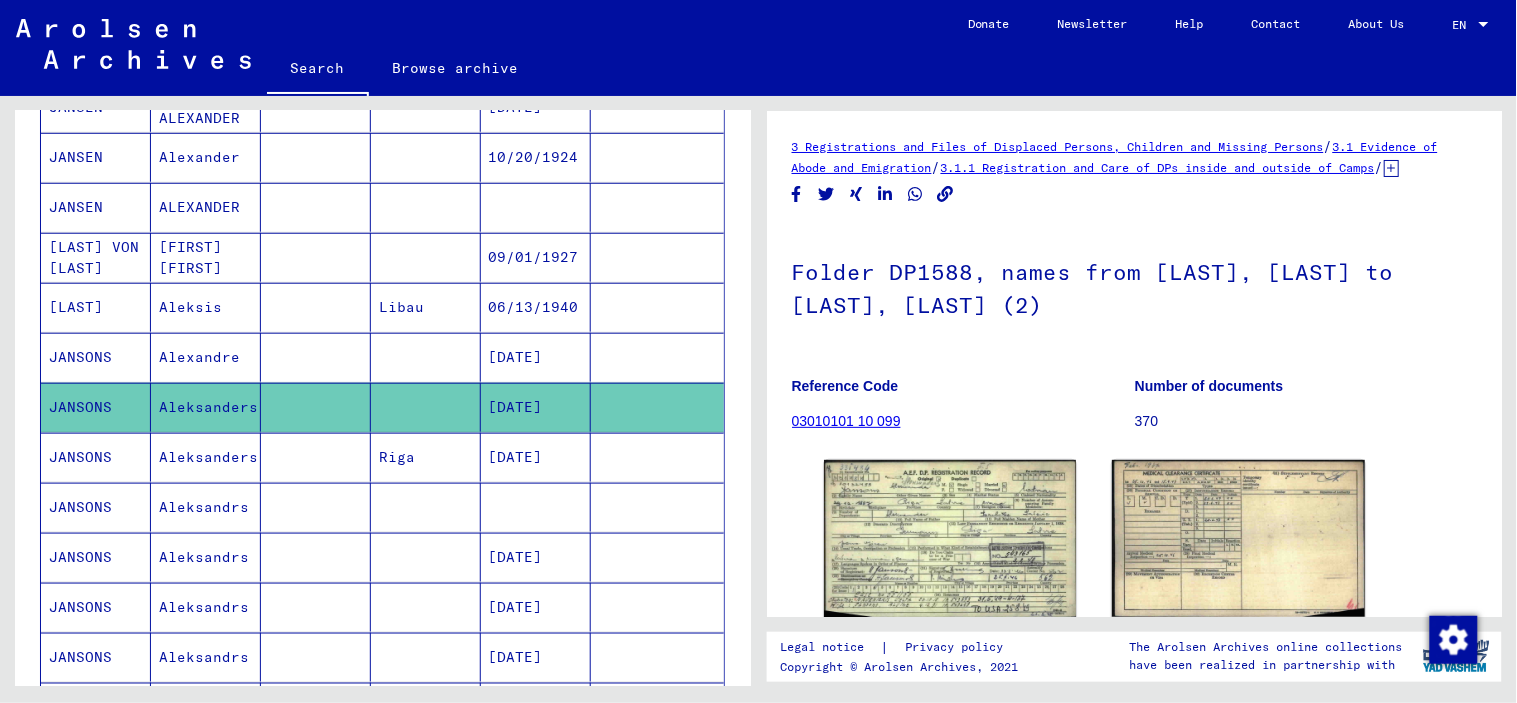 click on "Aleksanders" at bounding box center (206, 507) 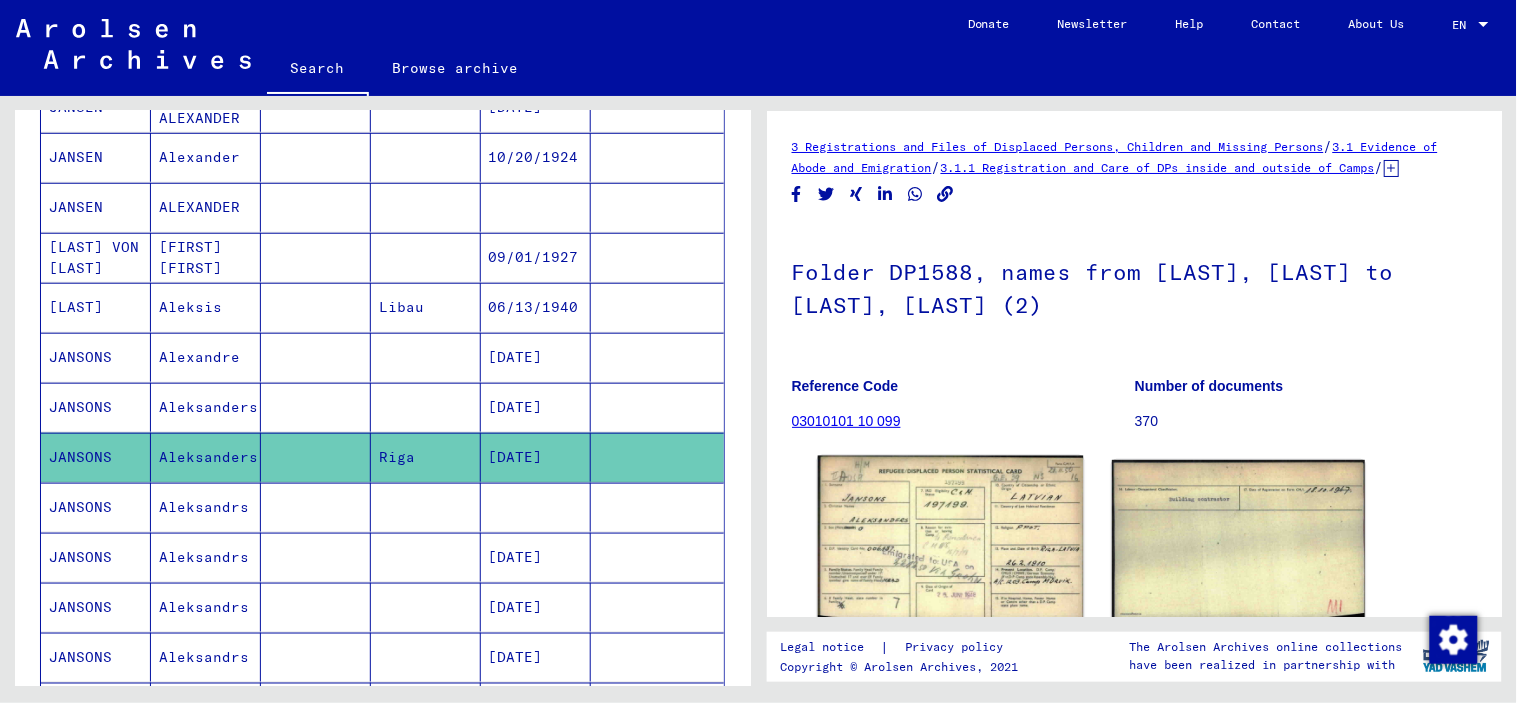 scroll, scrollTop: 0, scrollLeft: 0, axis: both 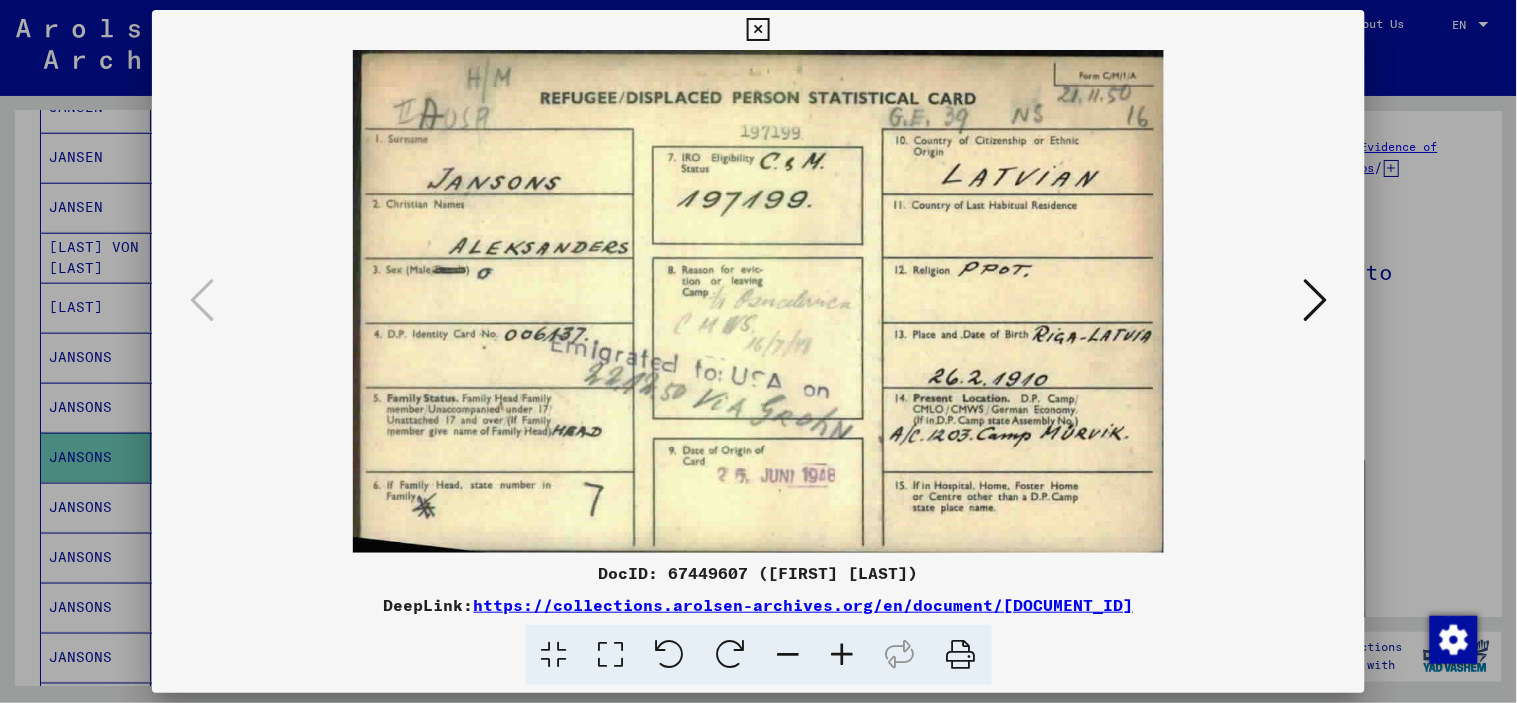 click at bounding box center [1315, 300] 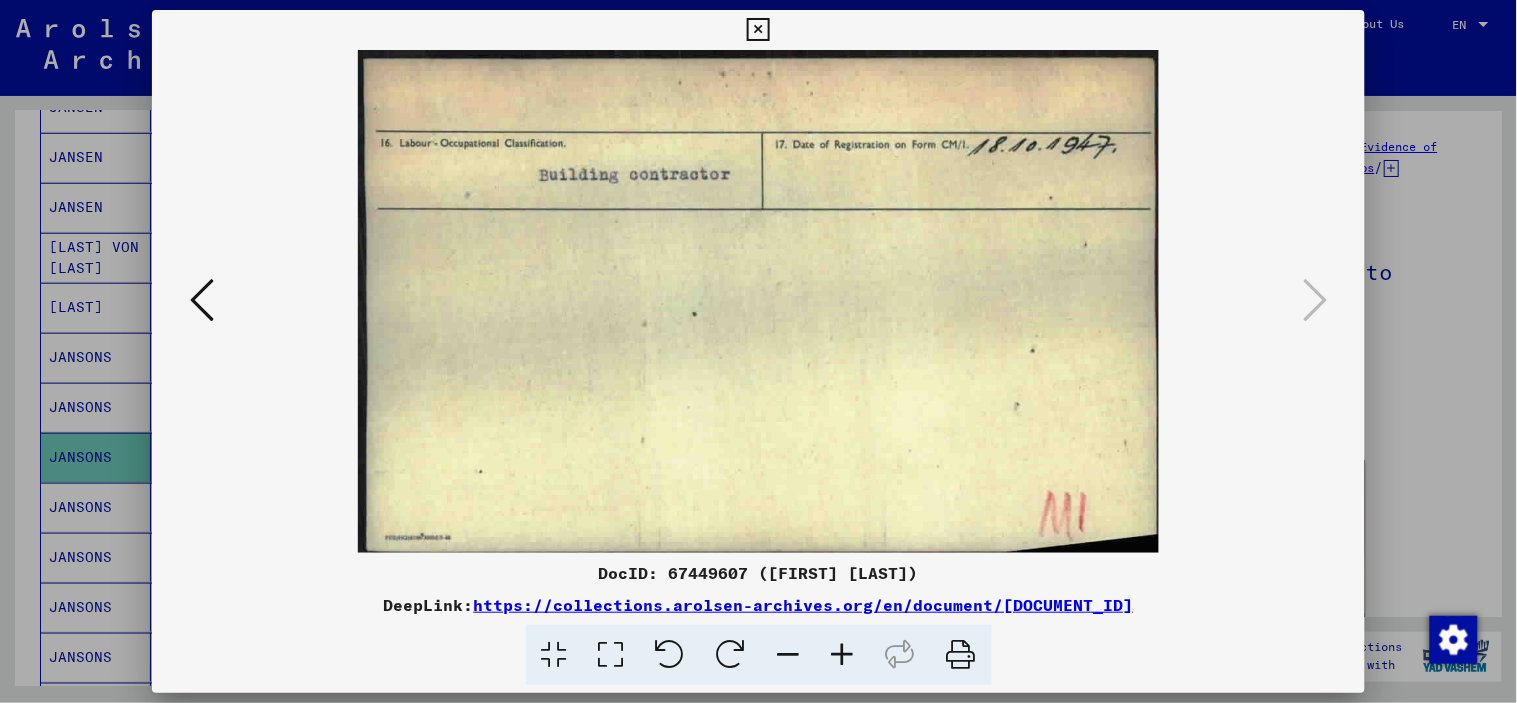 click at bounding box center (758, 30) 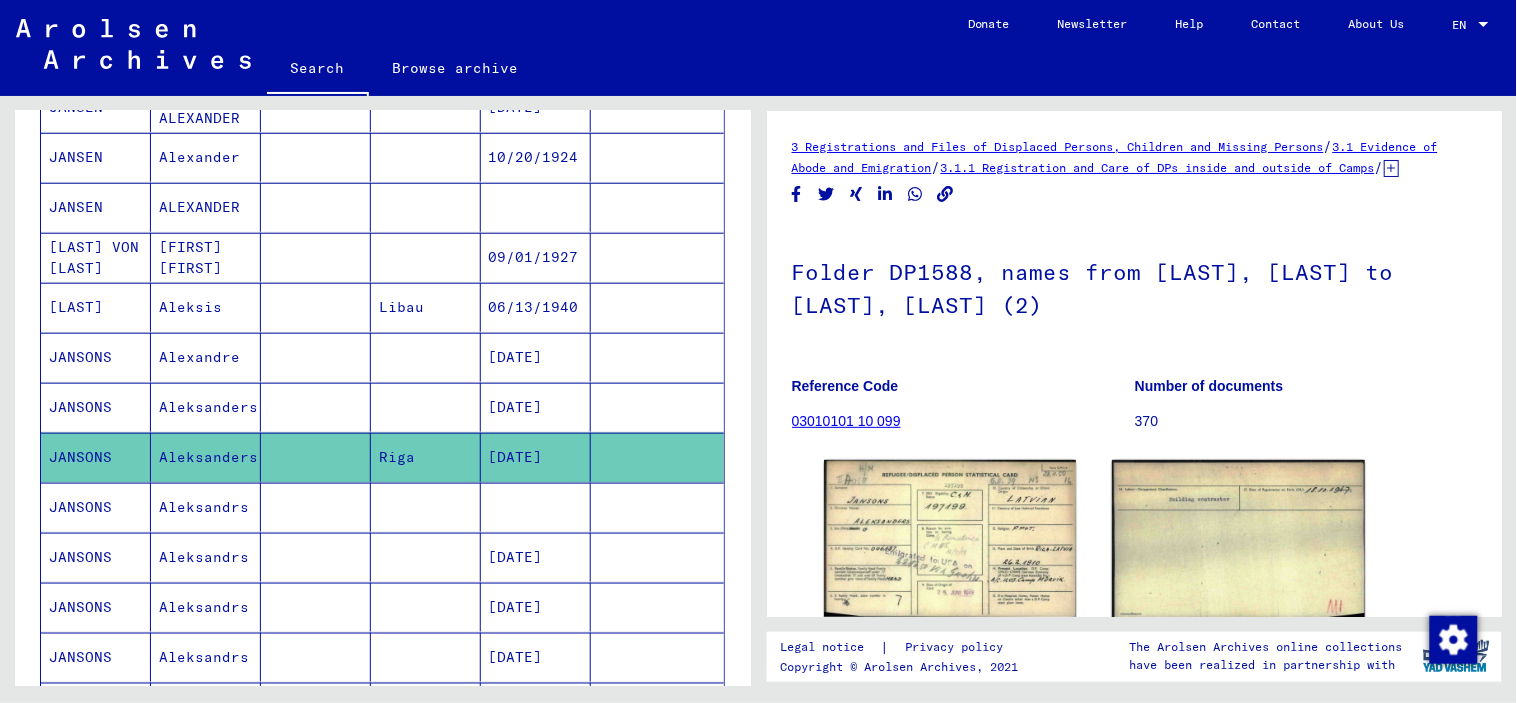 click on "Aleksandrs" at bounding box center [206, 557] 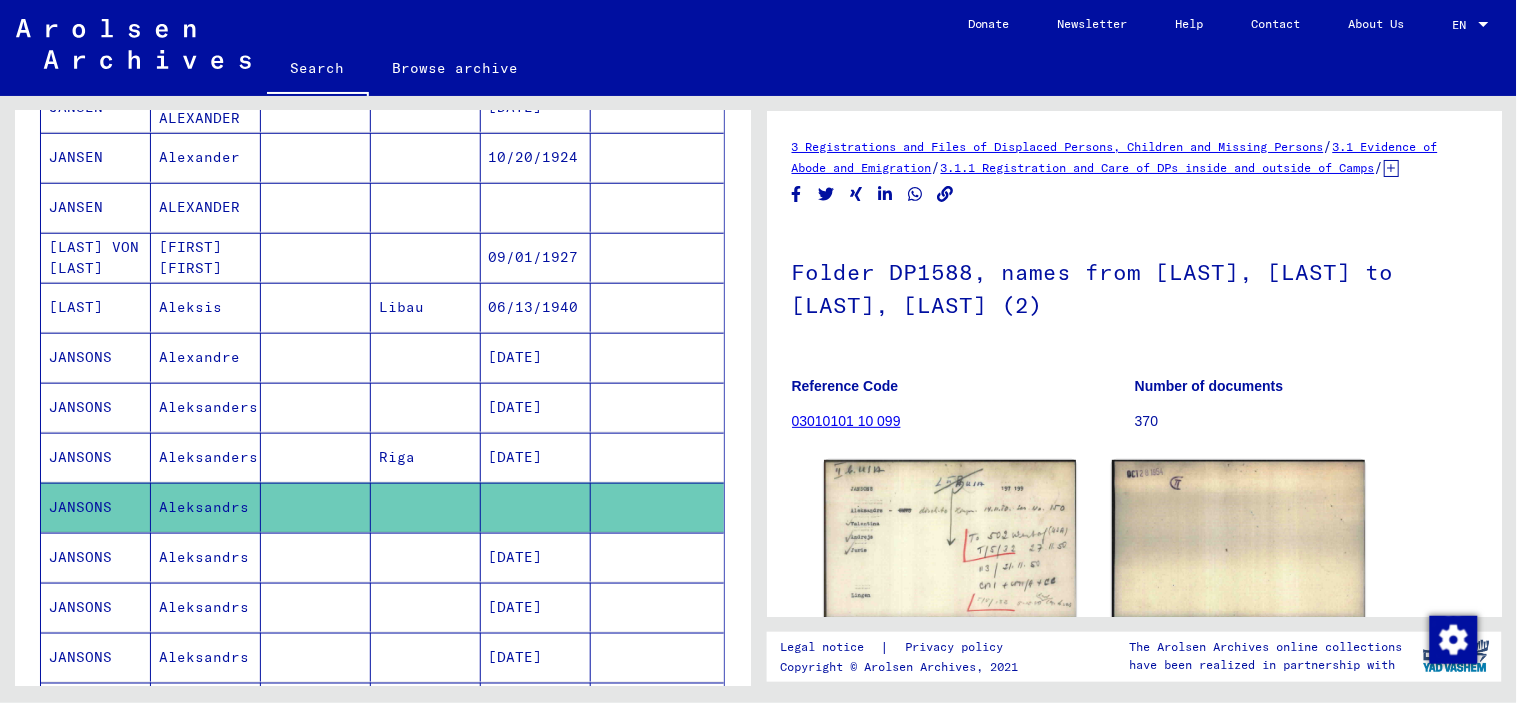 scroll, scrollTop: 0, scrollLeft: 0, axis: both 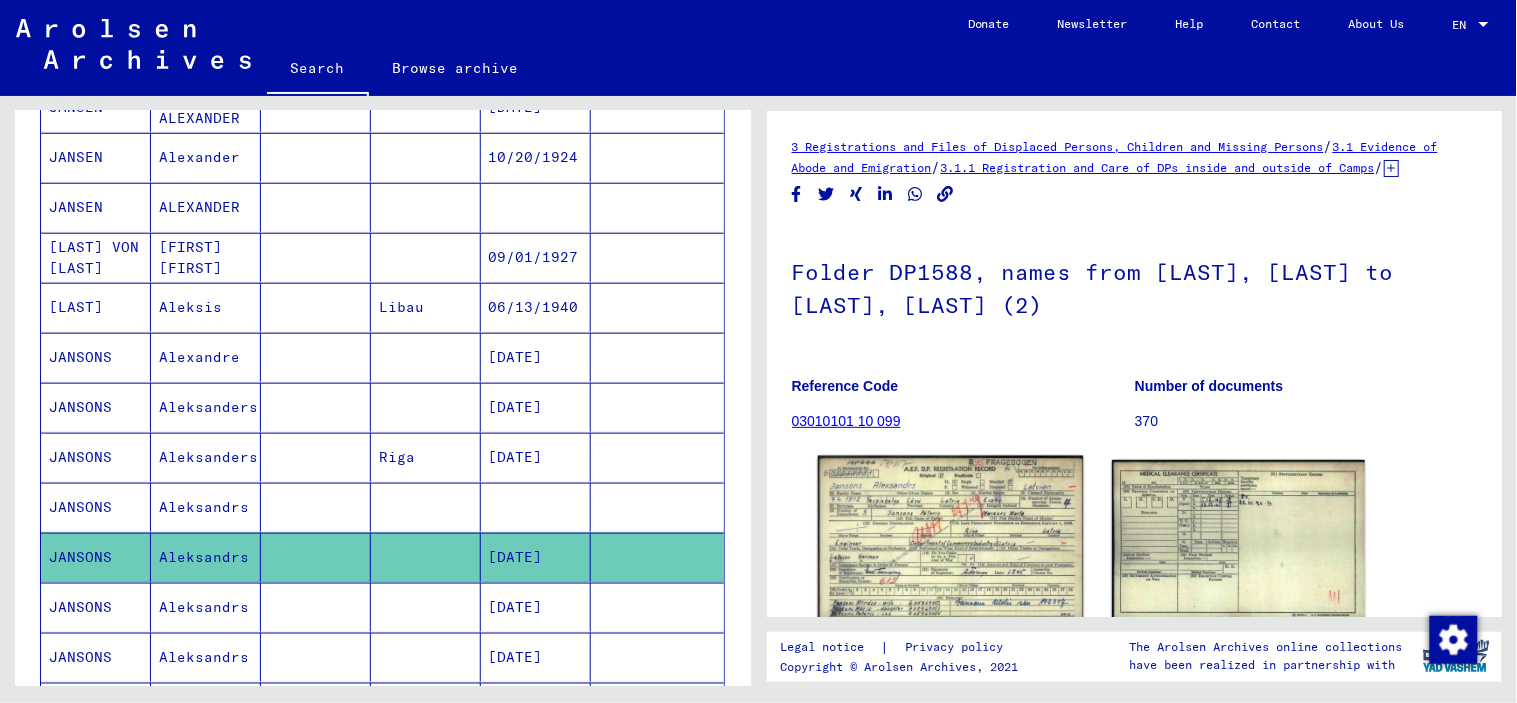 click 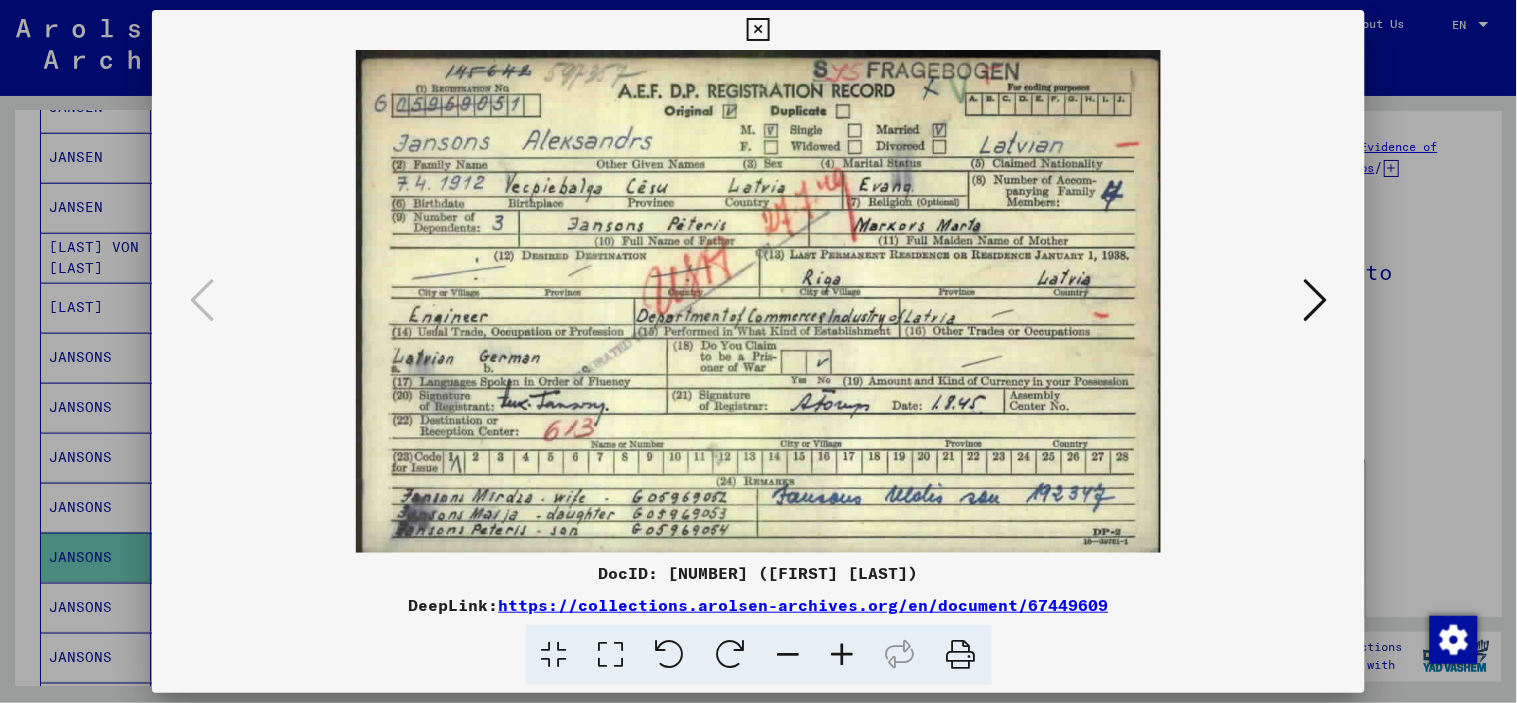click at bounding box center (758, 30) 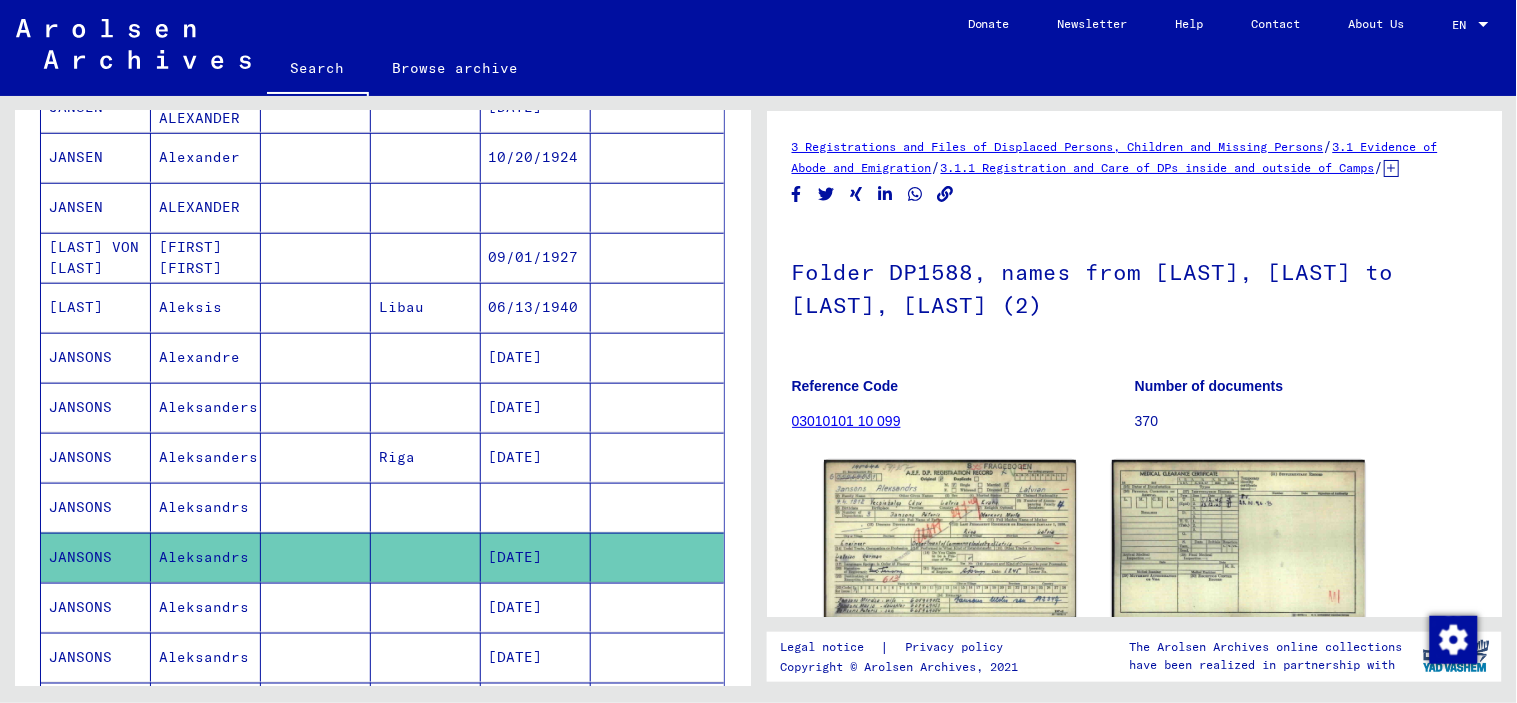 click on "Aleksandrs" at bounding box center (206, 657) 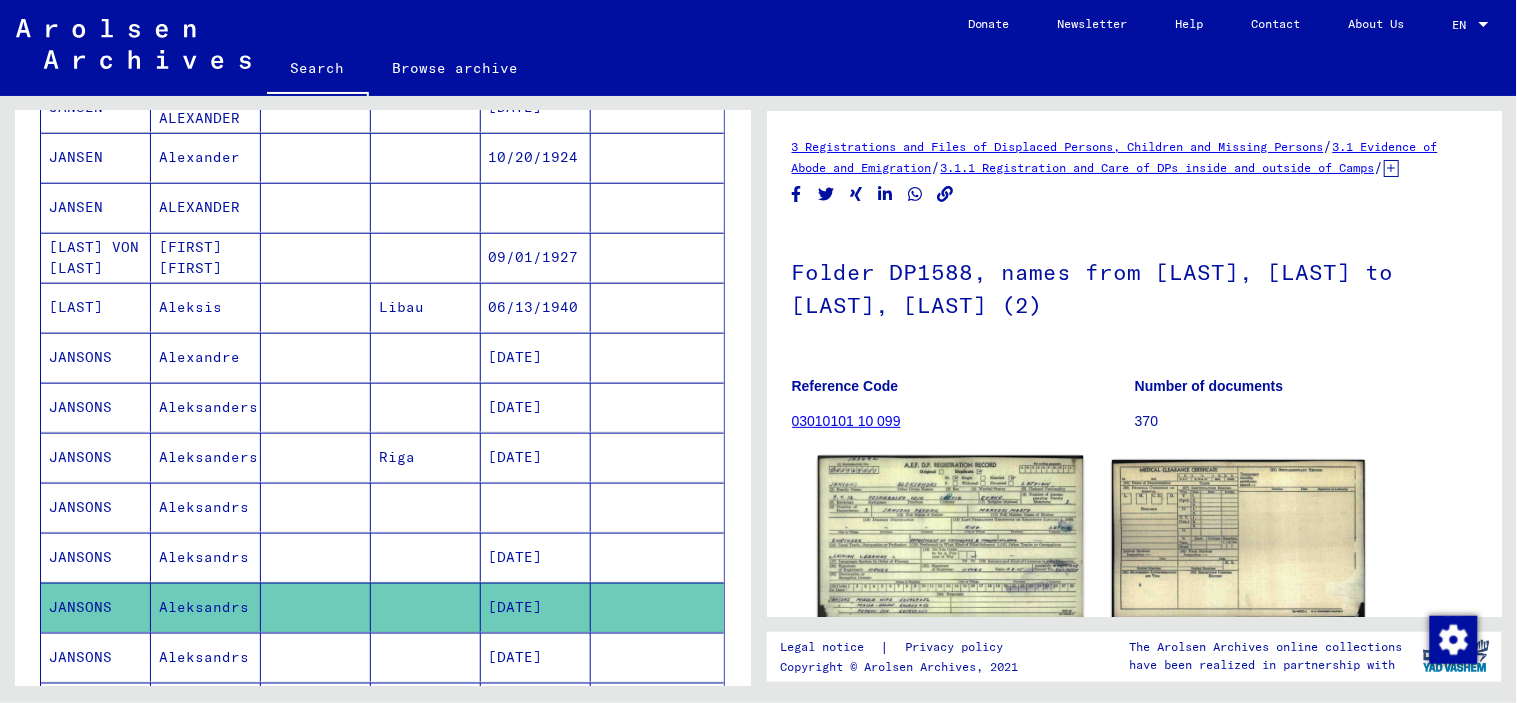 scroll, scrollTop: 0, scrollLeft: 0, axis: both 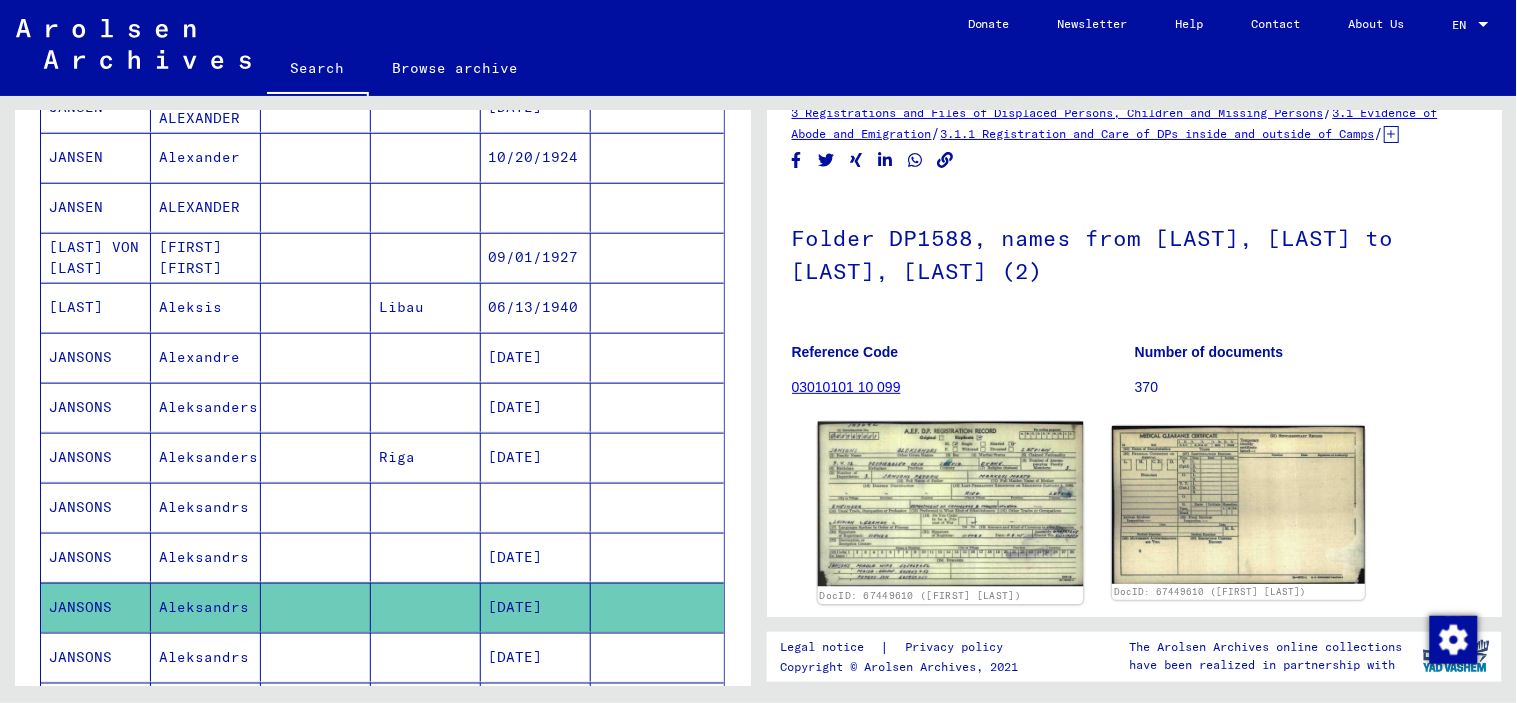 click 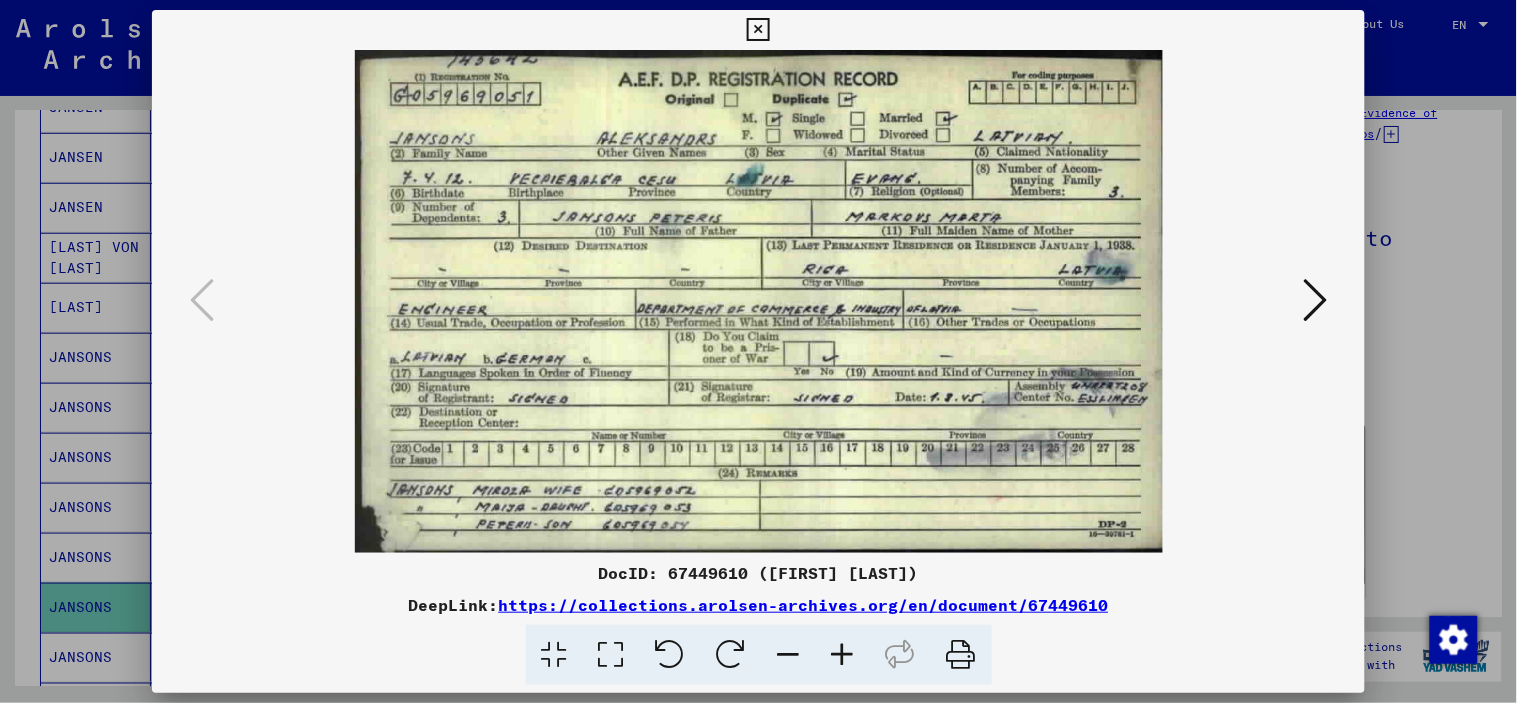 click at bounding box center [758, 30] 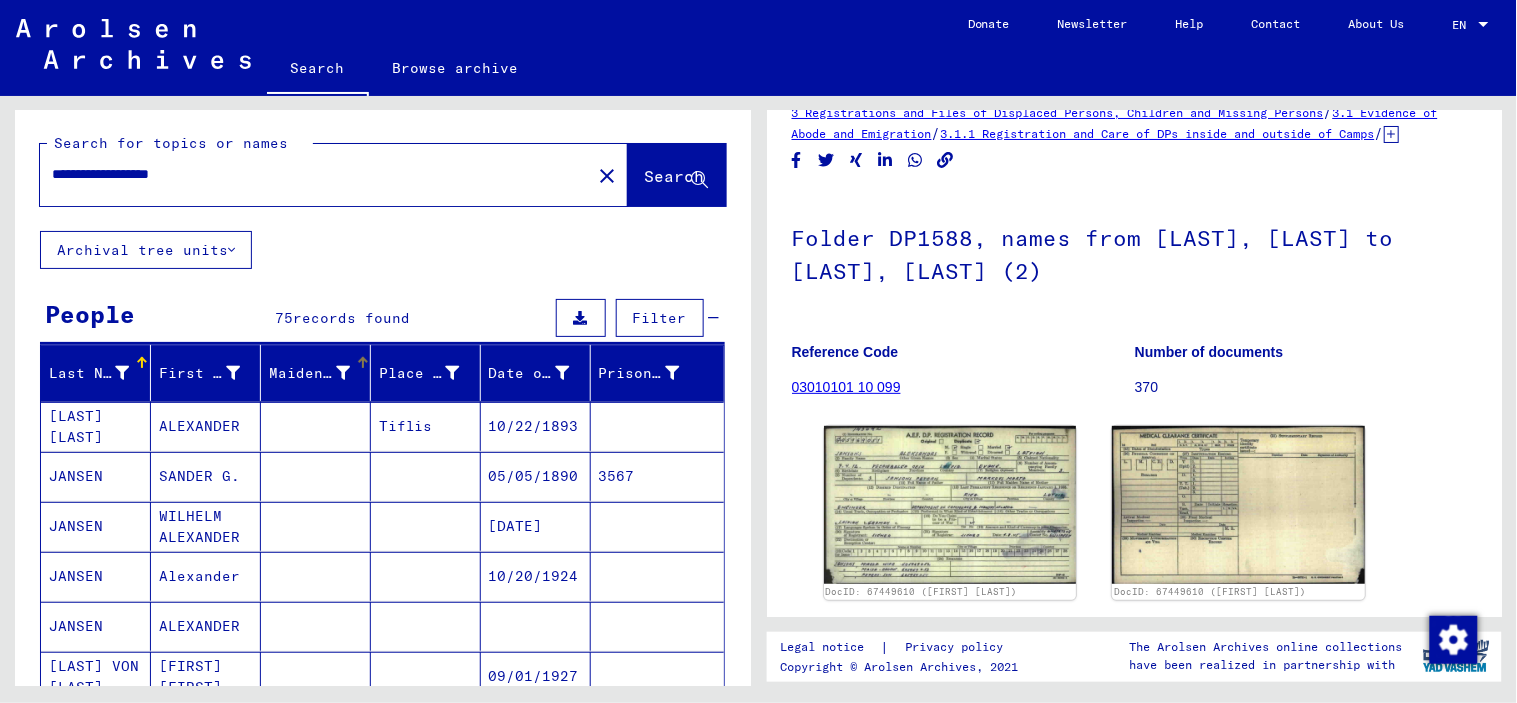 scroll, scrollTop: 0, scrollLeft: 0, axis: both 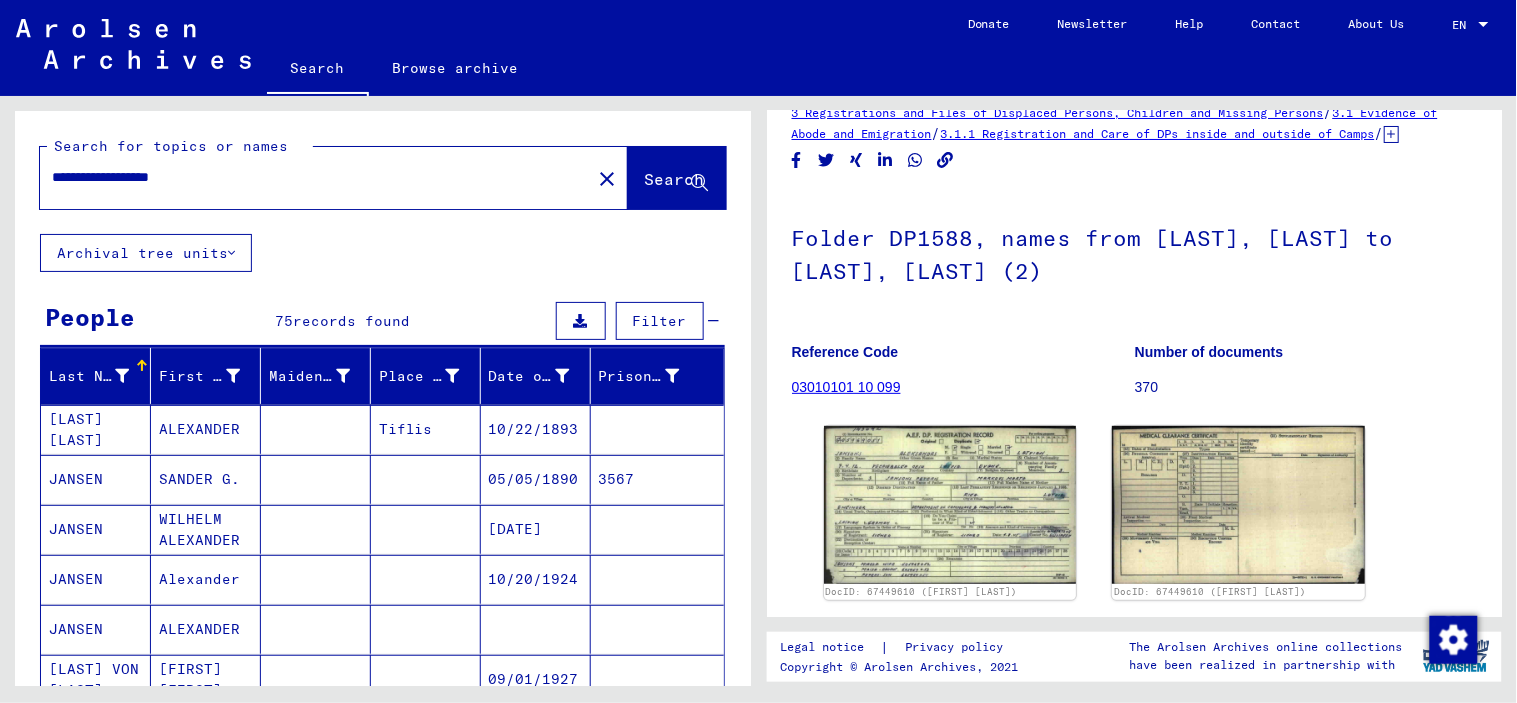 drag, startPoint x: 240, startPoint y: 179, endPoint x: 42, endPoint y: 98, distance: 213.92755 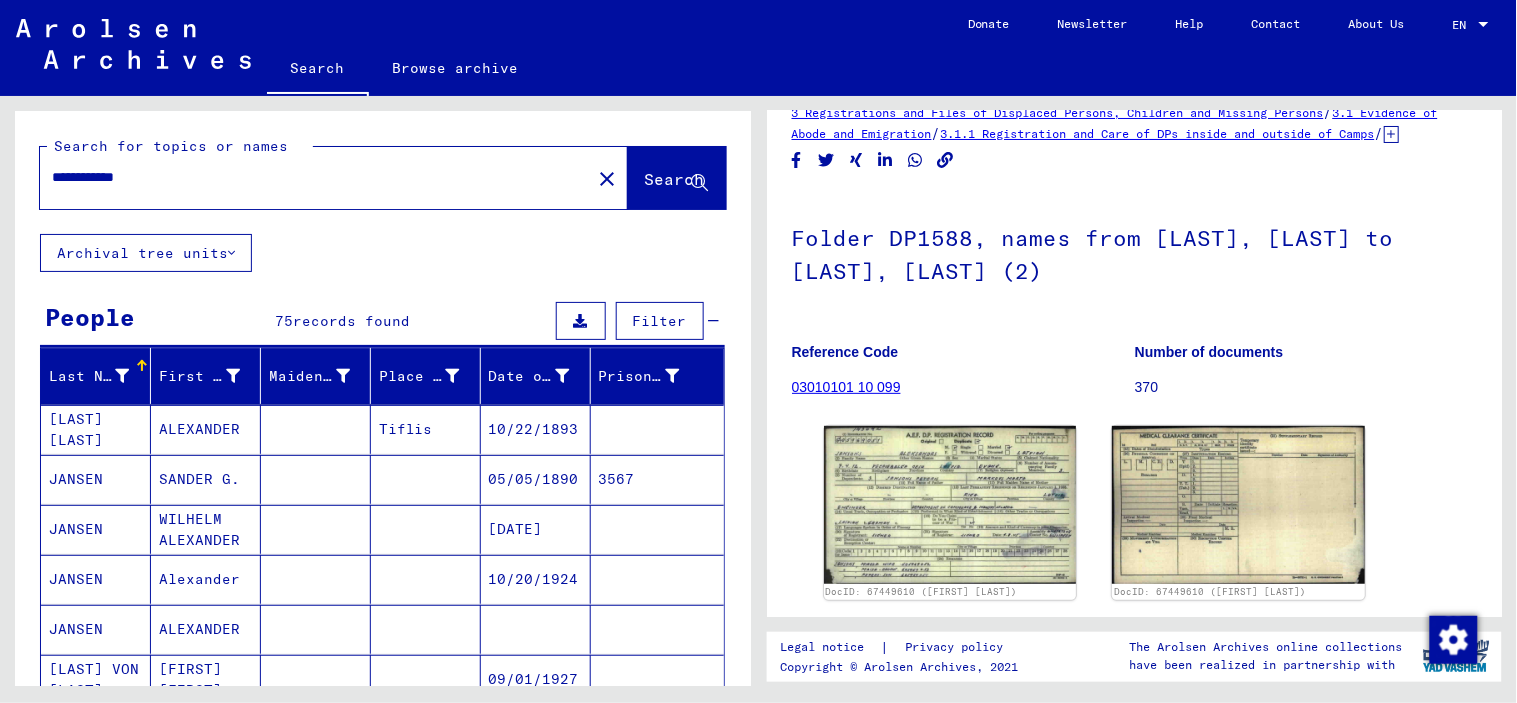 type on "**********" 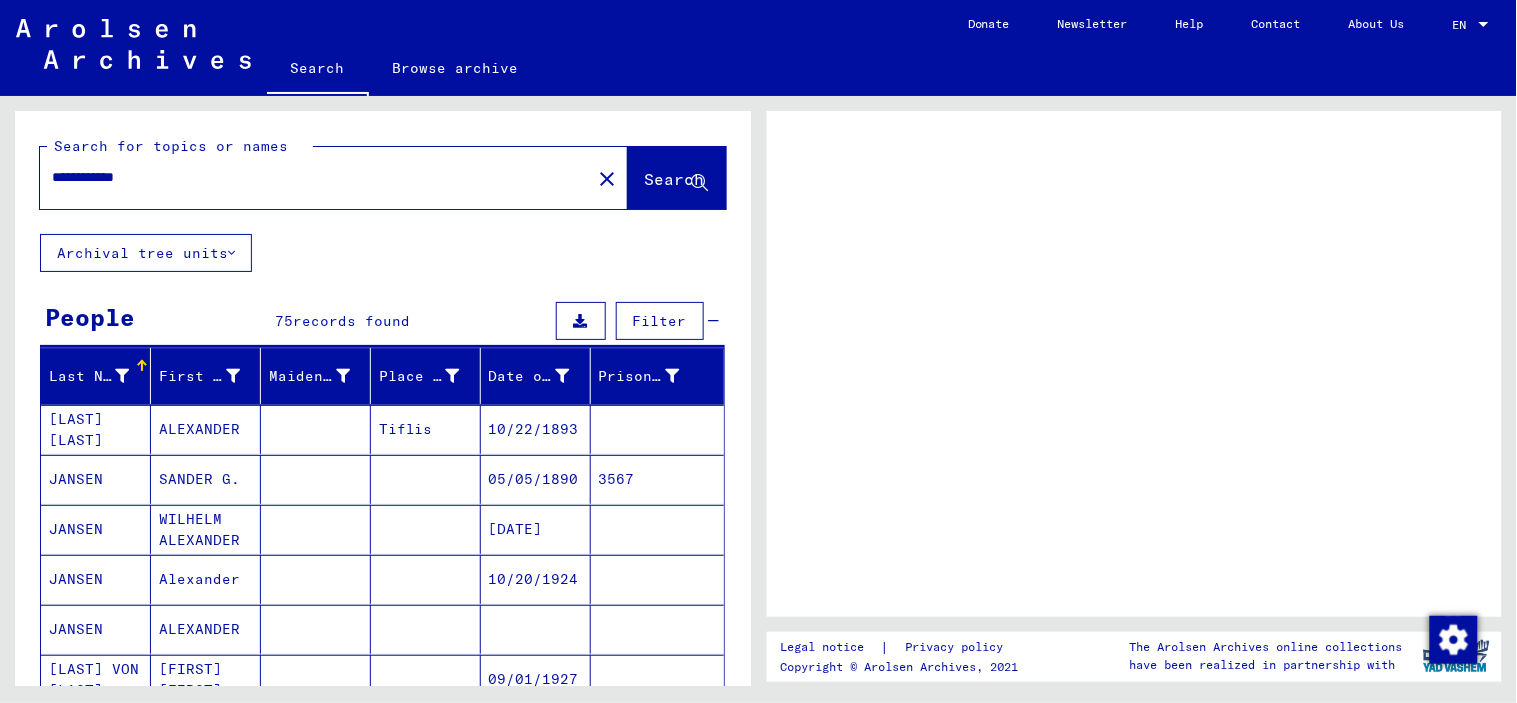 scroll, scrollTop: 0, scrollLeft: 0, axis: both 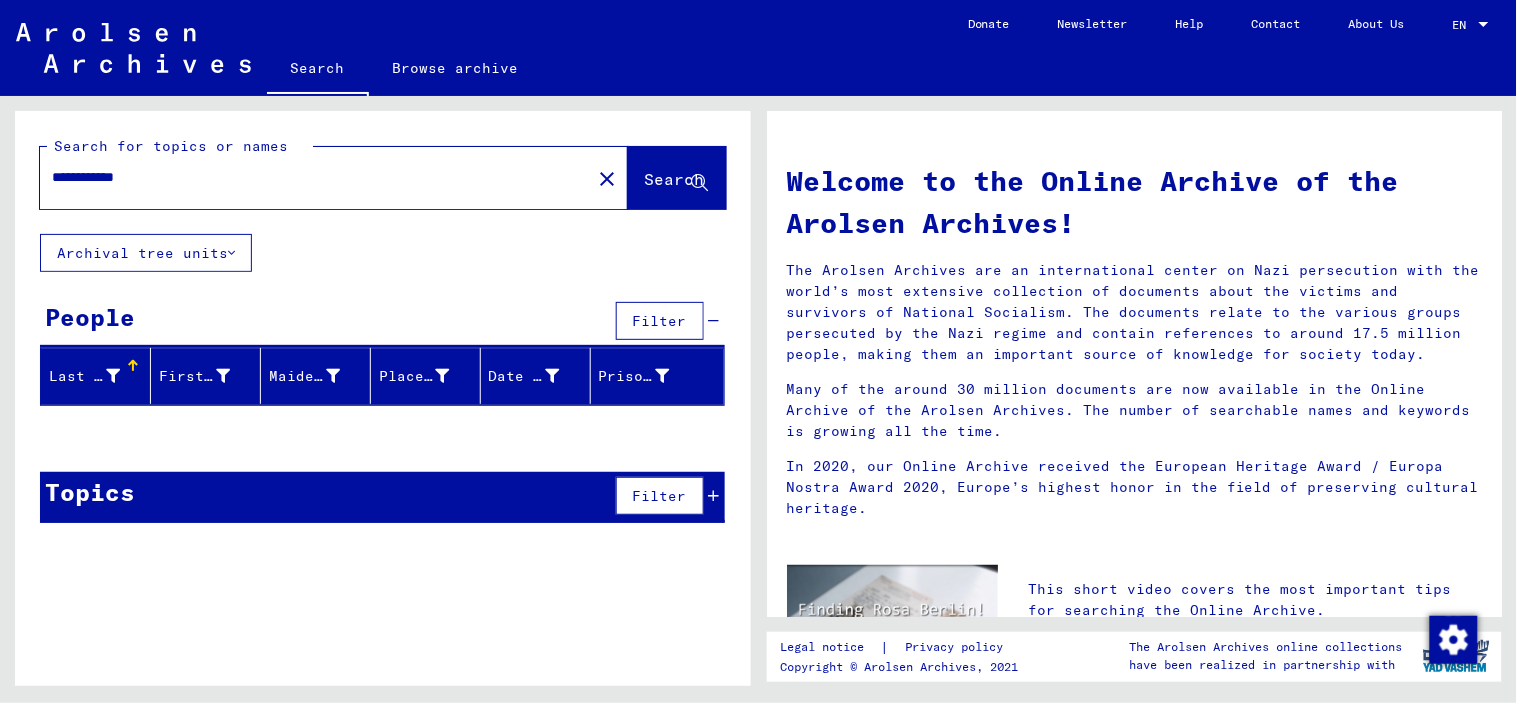 click on "**********" 